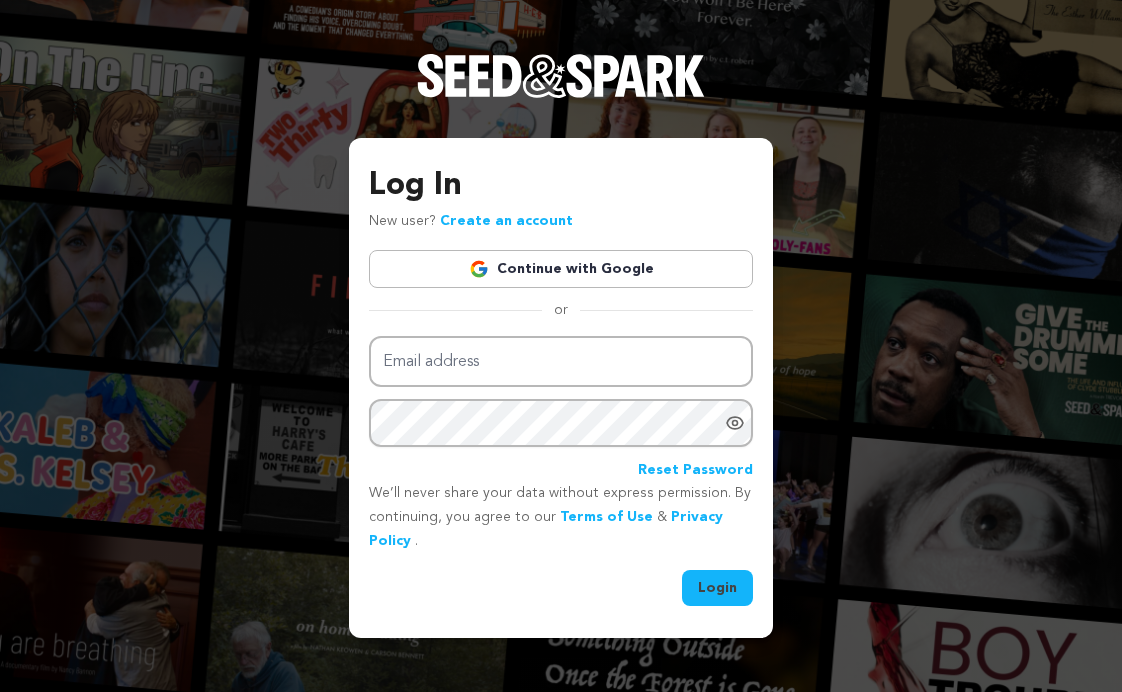 scroll, scrollTop: 0, scrollLeft: 0, axis: both 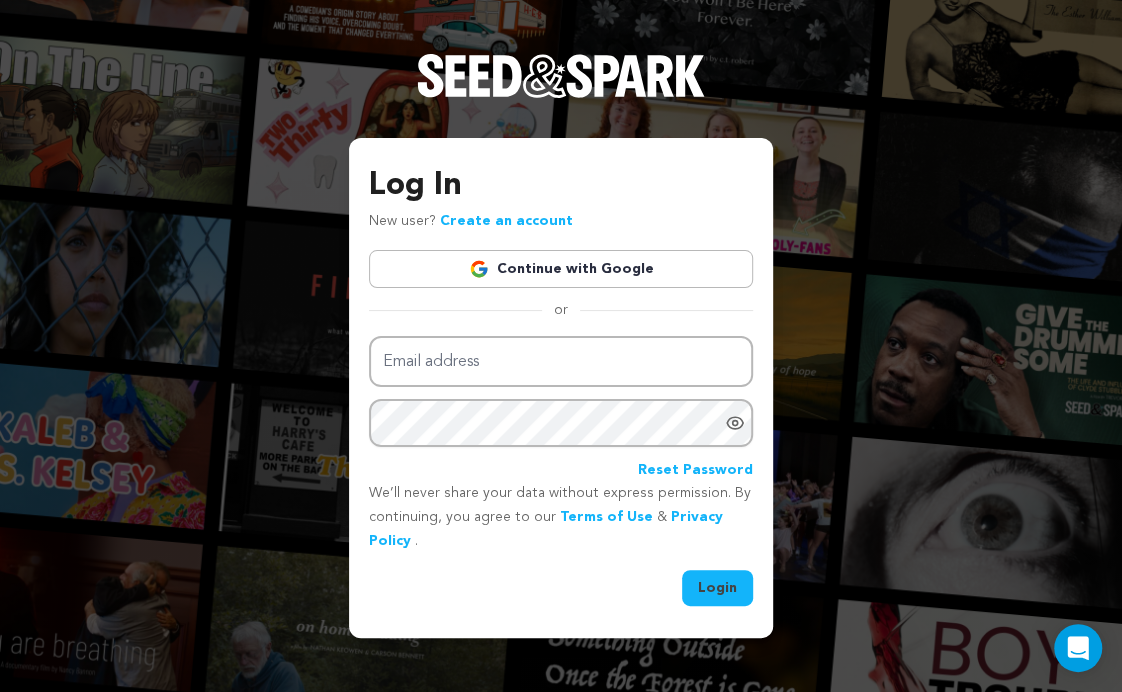 type on "Bob@MesserMedia.com" 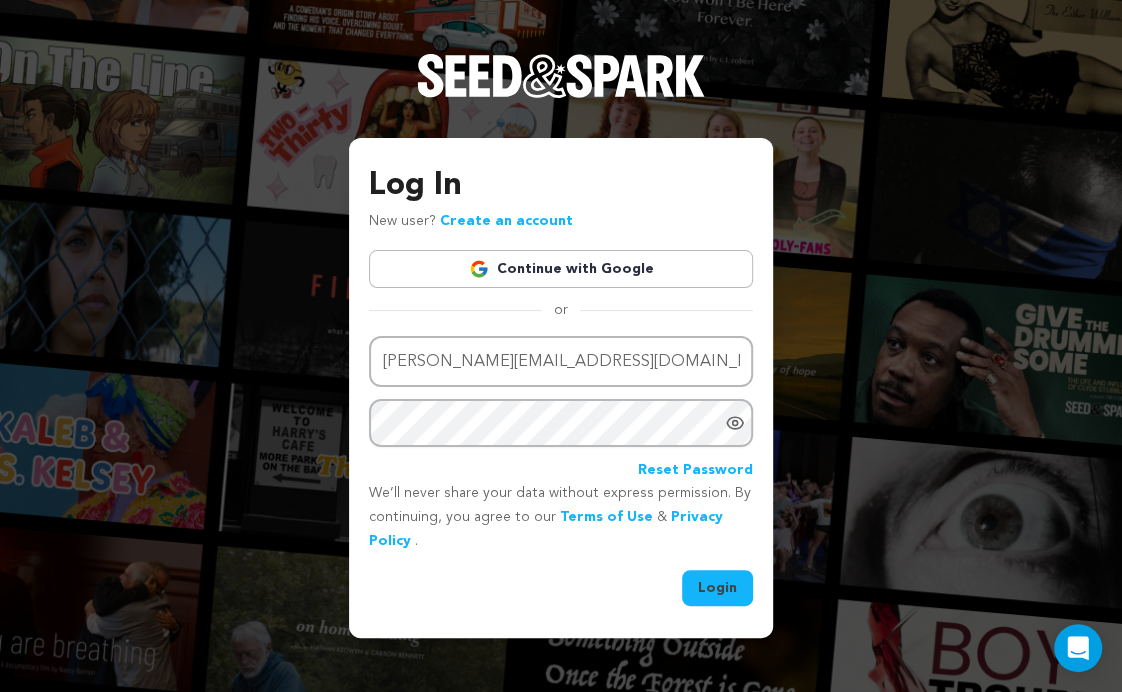 click on "Login" at bounding box center (717, 588) 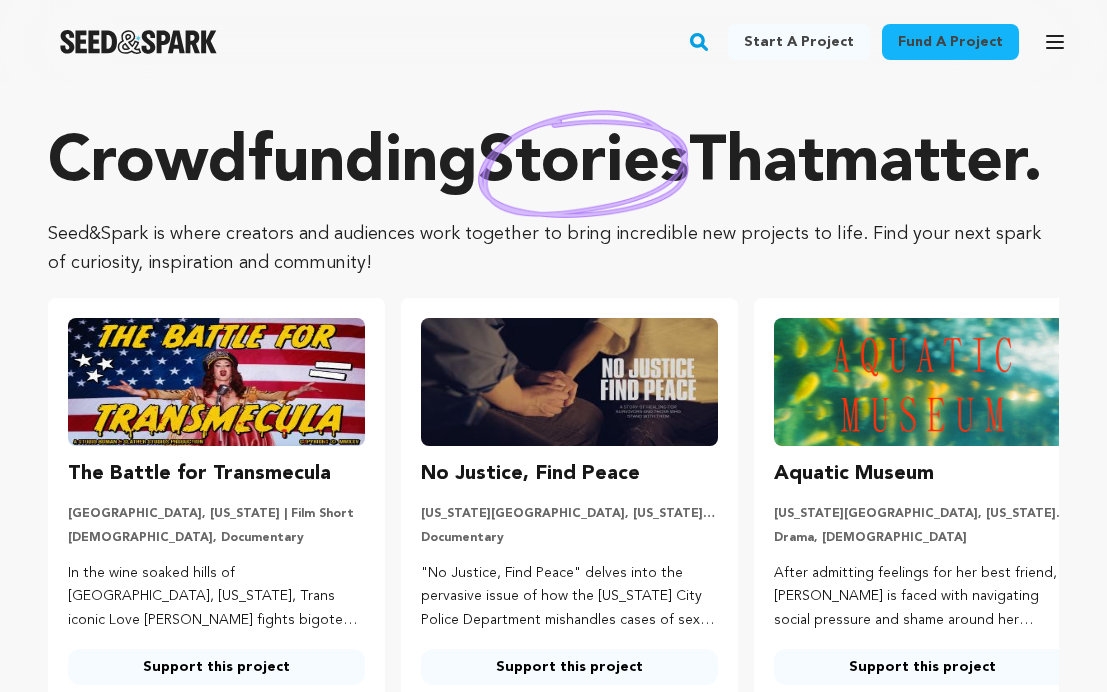 scroll, scrollTop: 0, scrollLeft: 0, axis: both 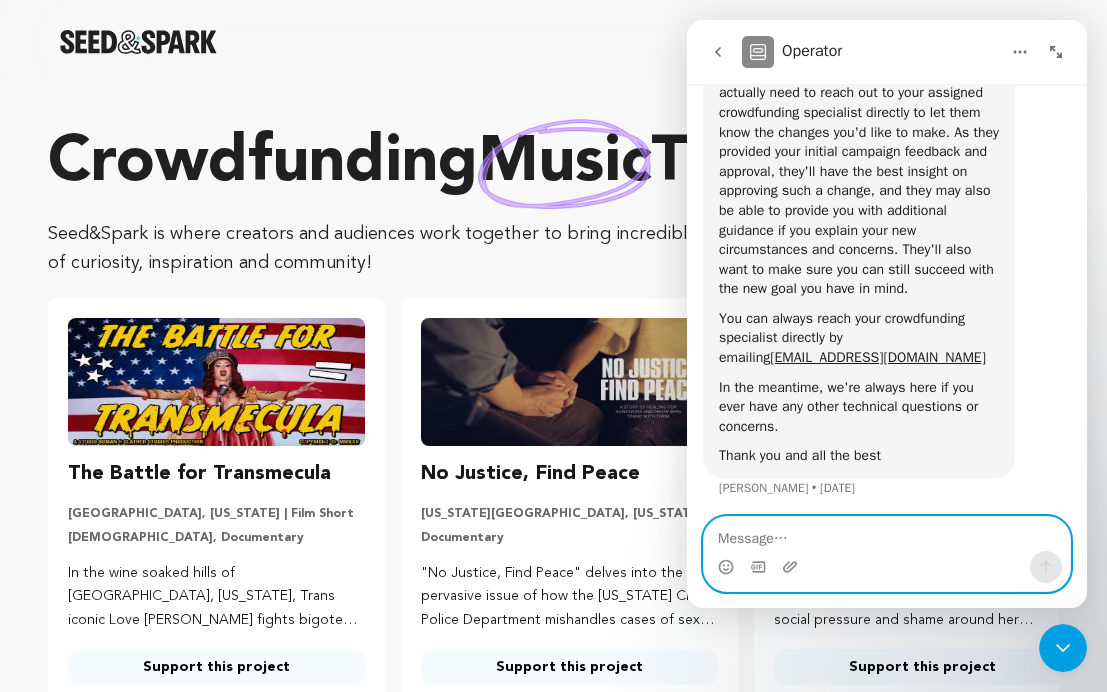 click at bounding box center [887, 534] 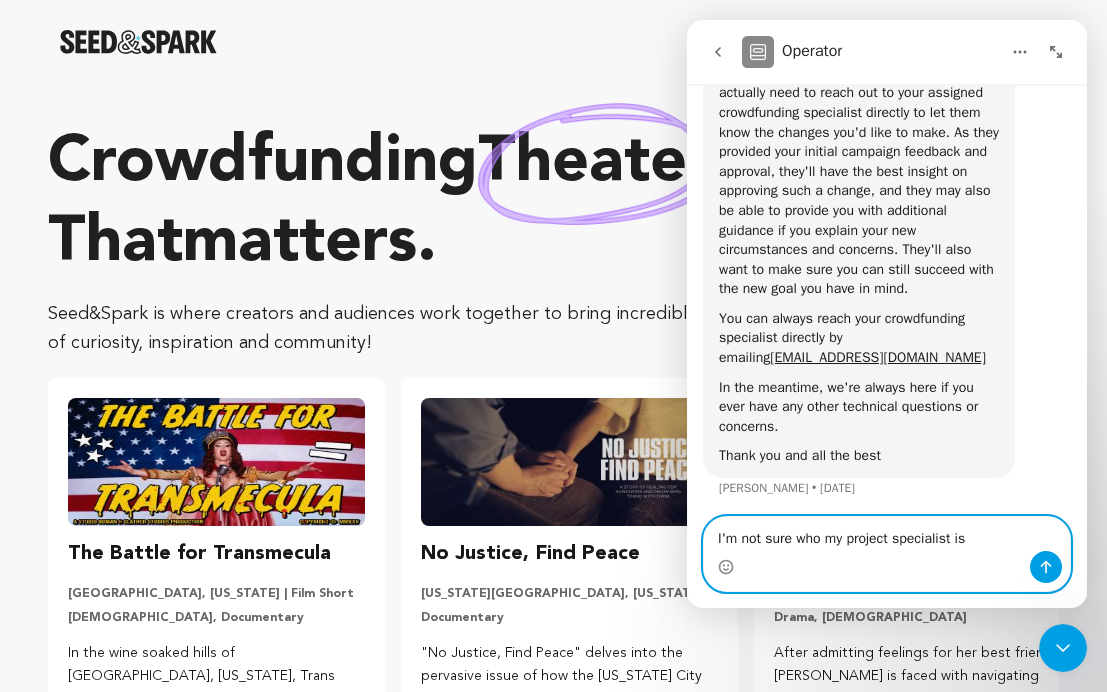 type on "I'm not sure who my project specialist is." 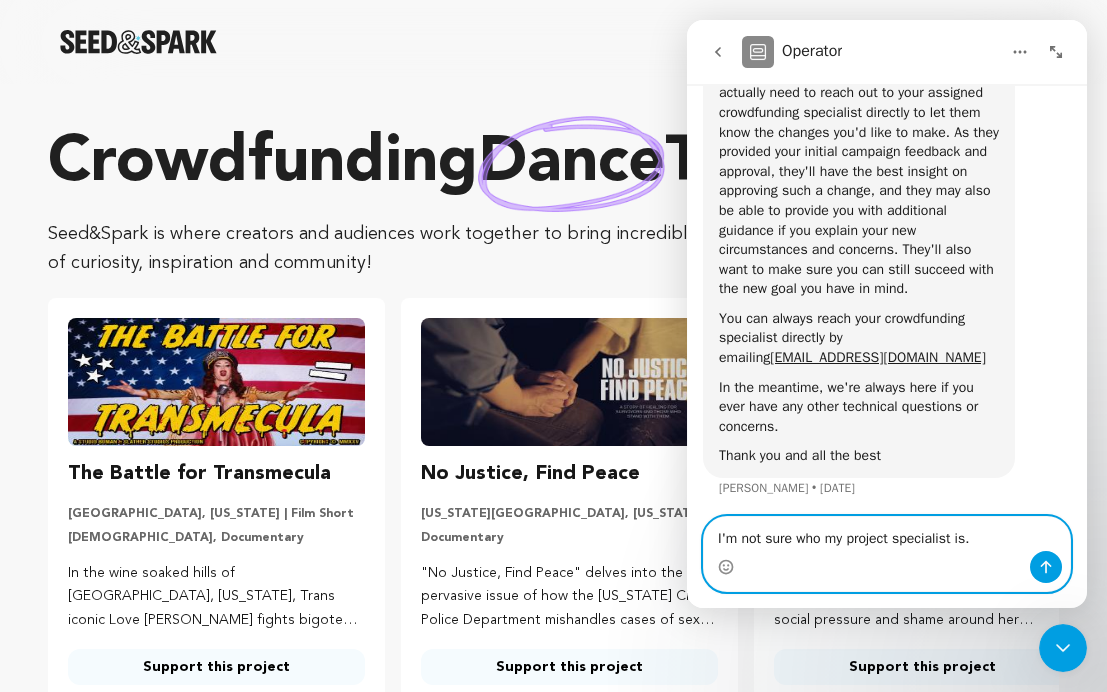 type 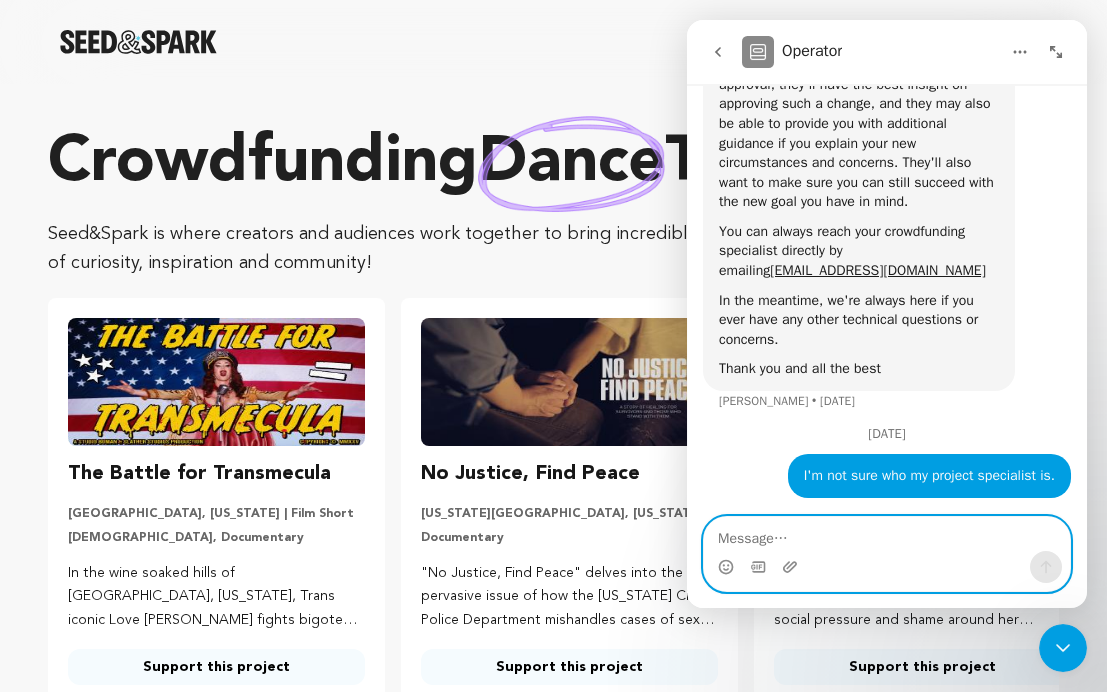 scroll, scrollTop: 3965, scrollLeft: 0, axis: vertical 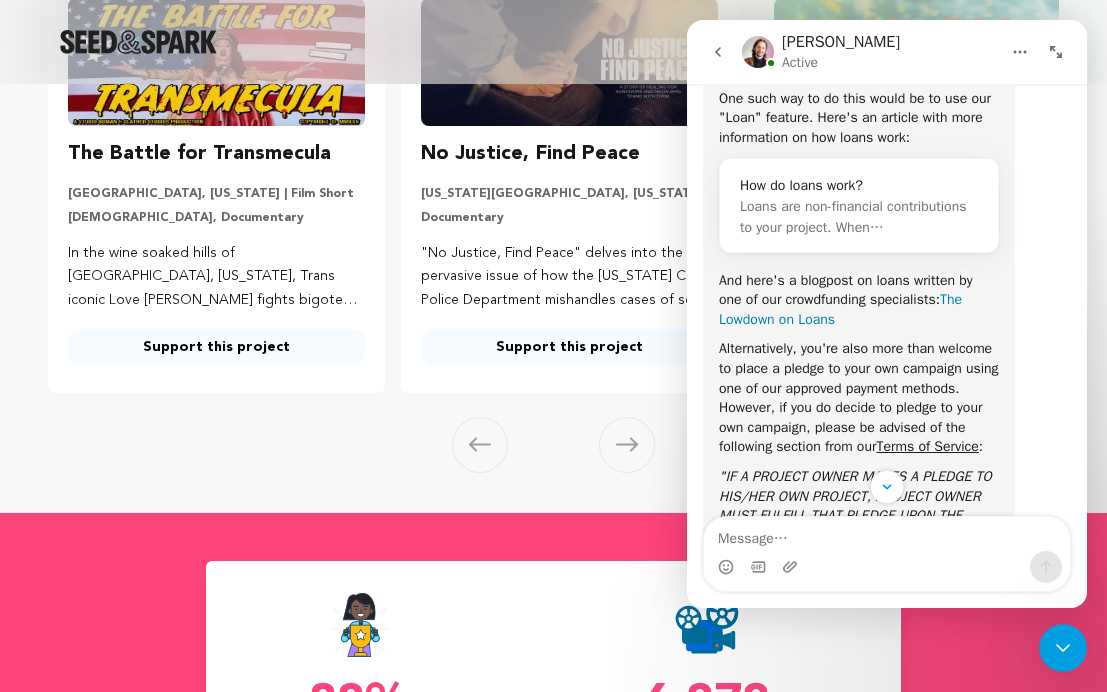 click on "The Lowdown on Loans" at bounding box center [840, 309] 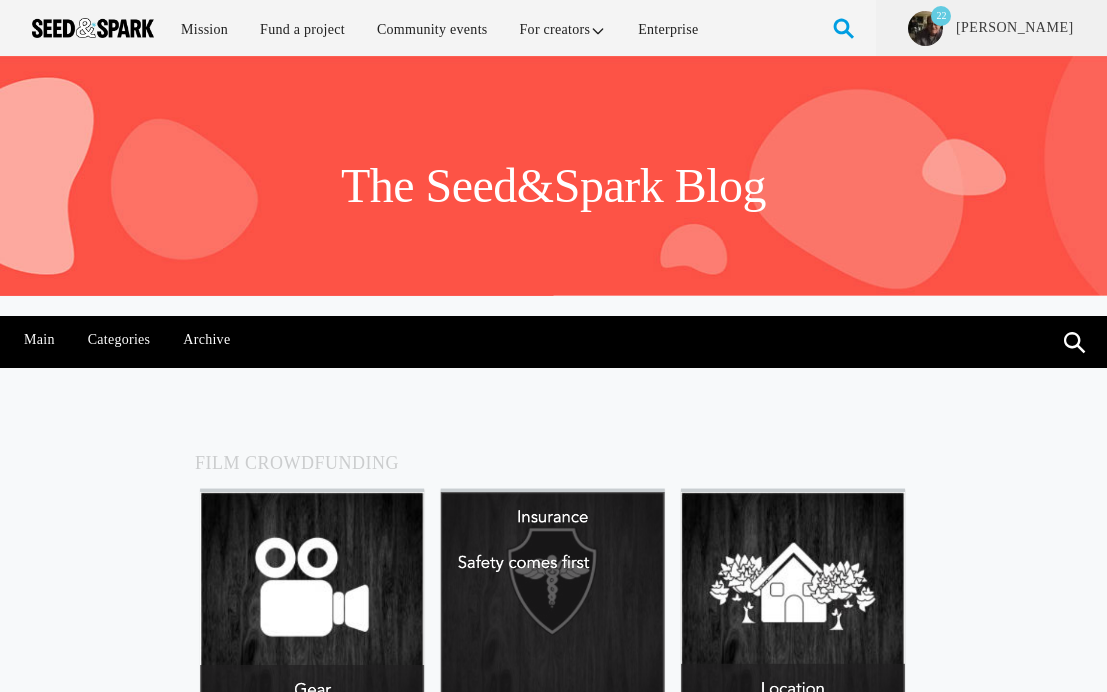 scroll, scrollTop: 0, scrollLeft: 0, axis: both 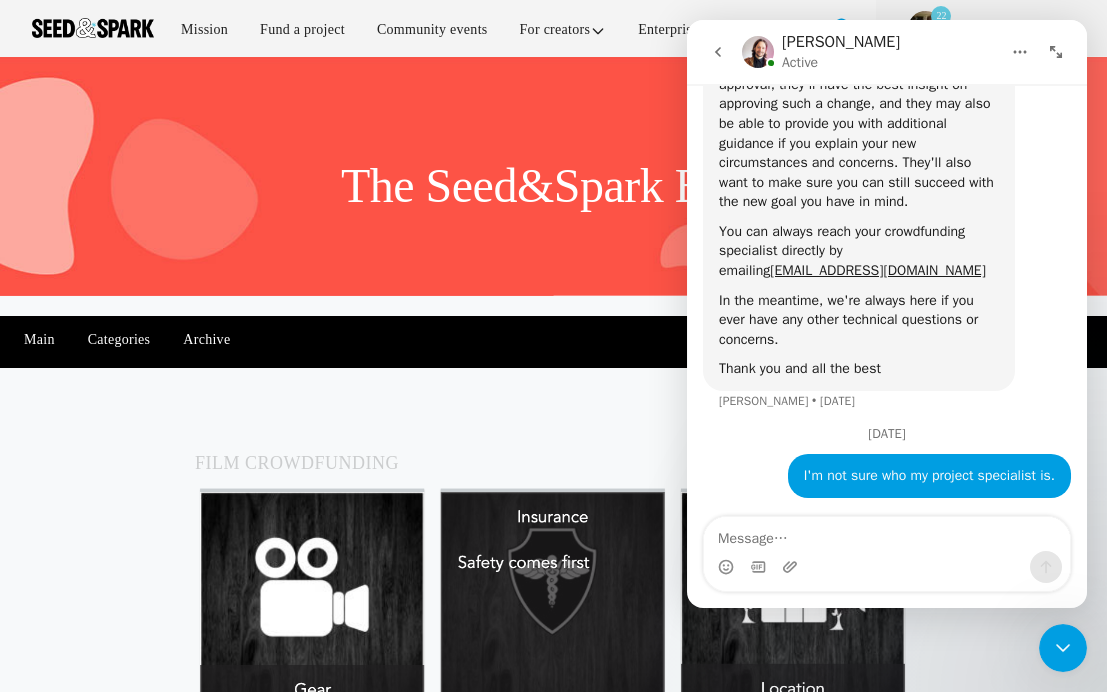 click 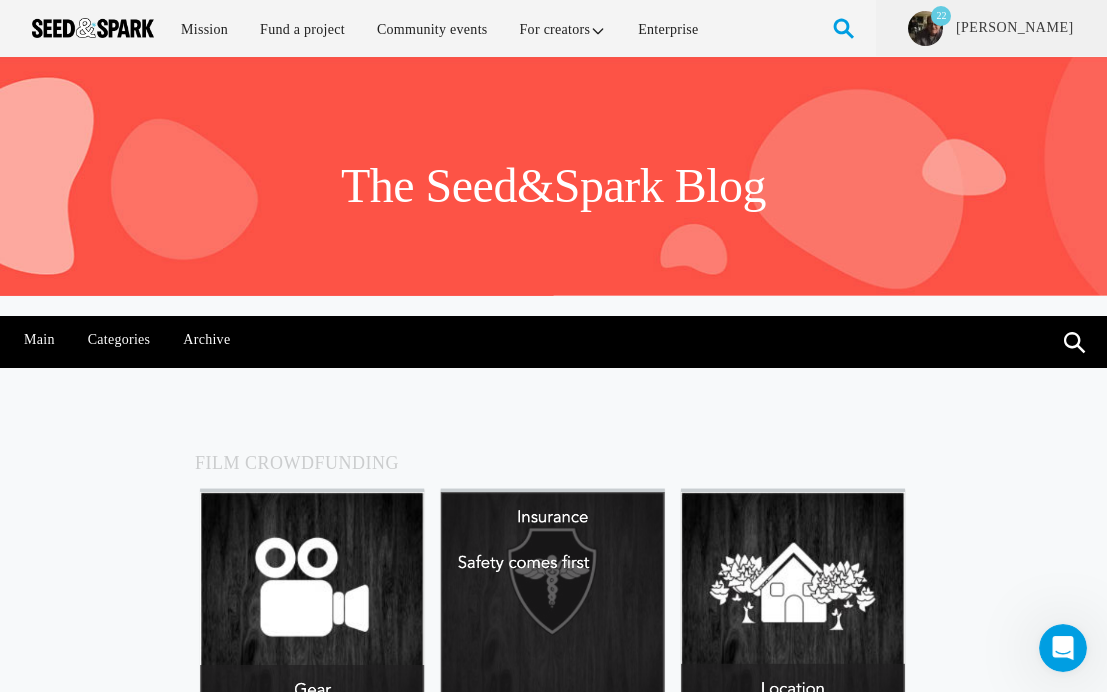 scroll, scrollTop: 0, scrollLeft: 0, axis: both 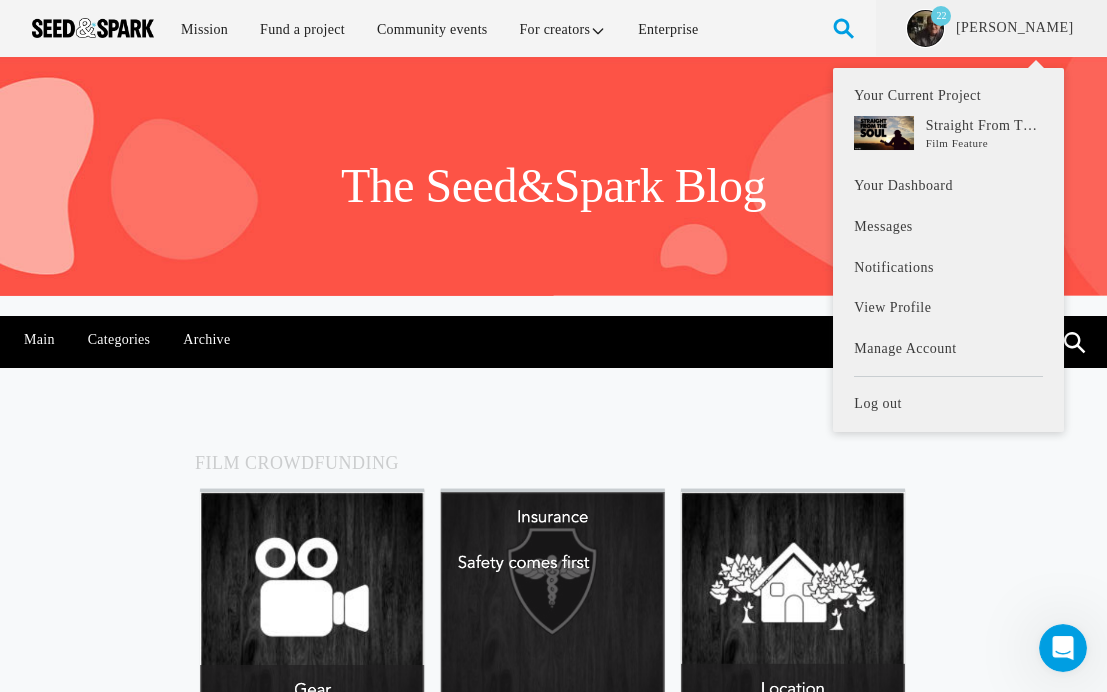 click at bounding box center [925, 28] 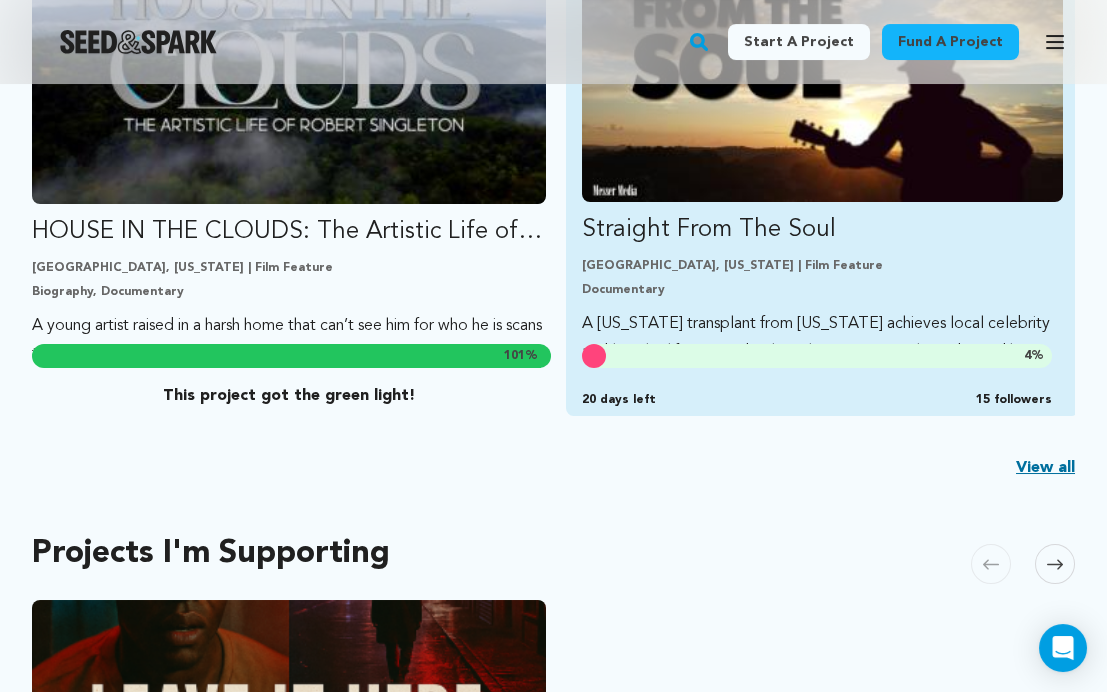 scroll, scrollTop: 700, scrollLeft: 0, axis: vertical 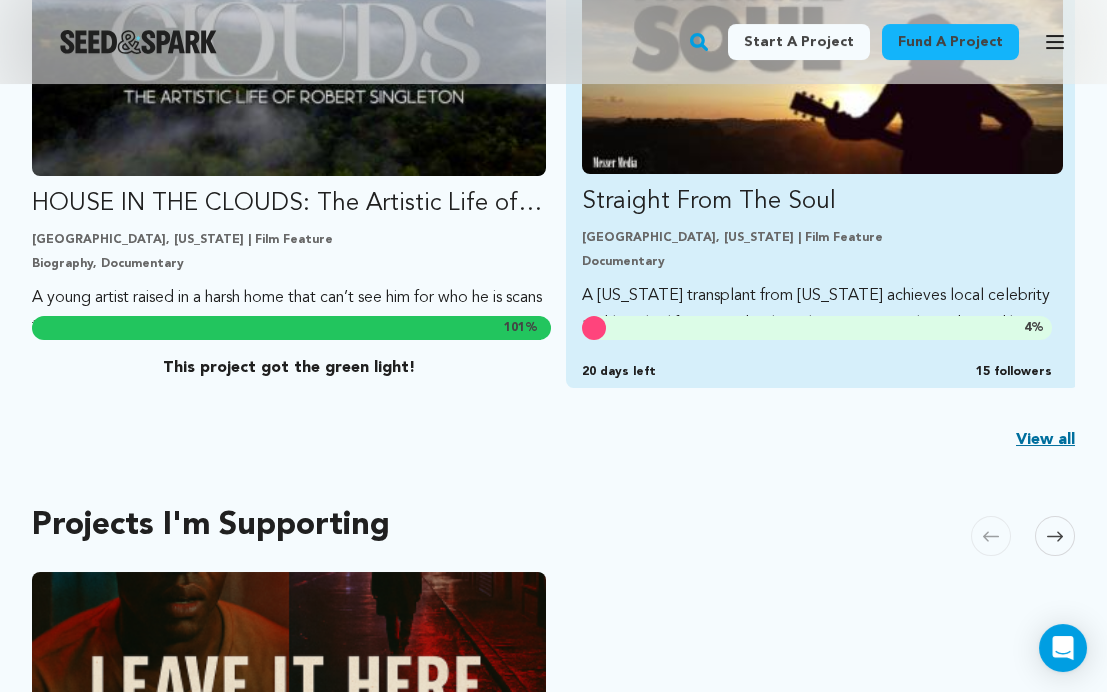 click on "4 %" at bounding box center [817, 328] 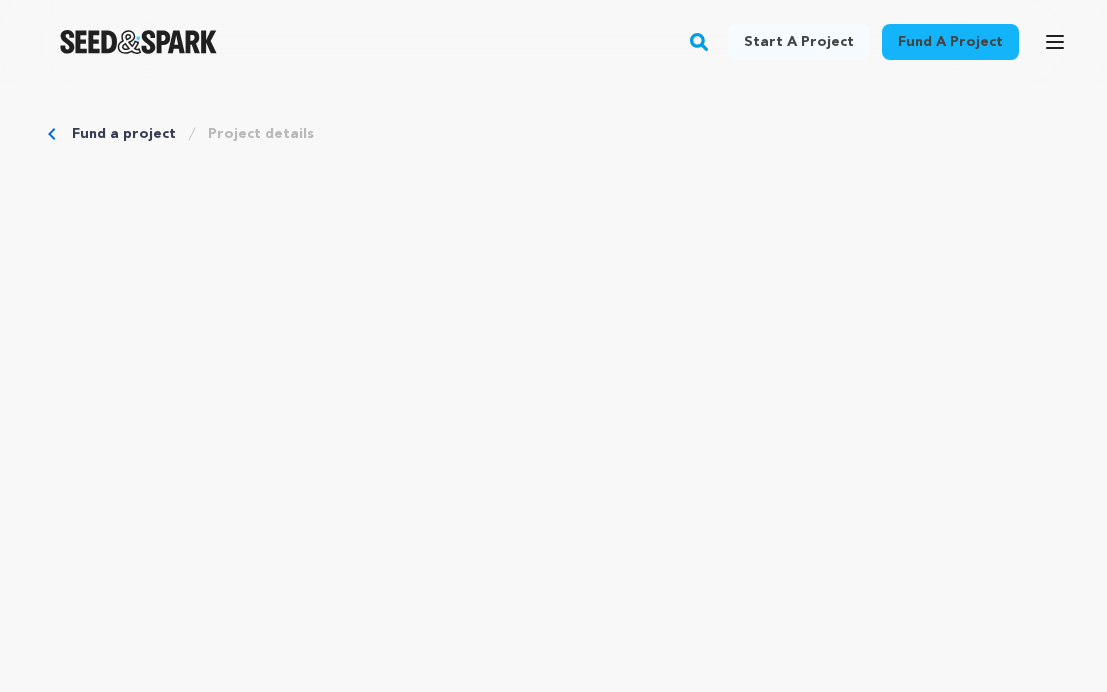 scroll, scrollTop: 0, scrollLeft: 0, axis: both 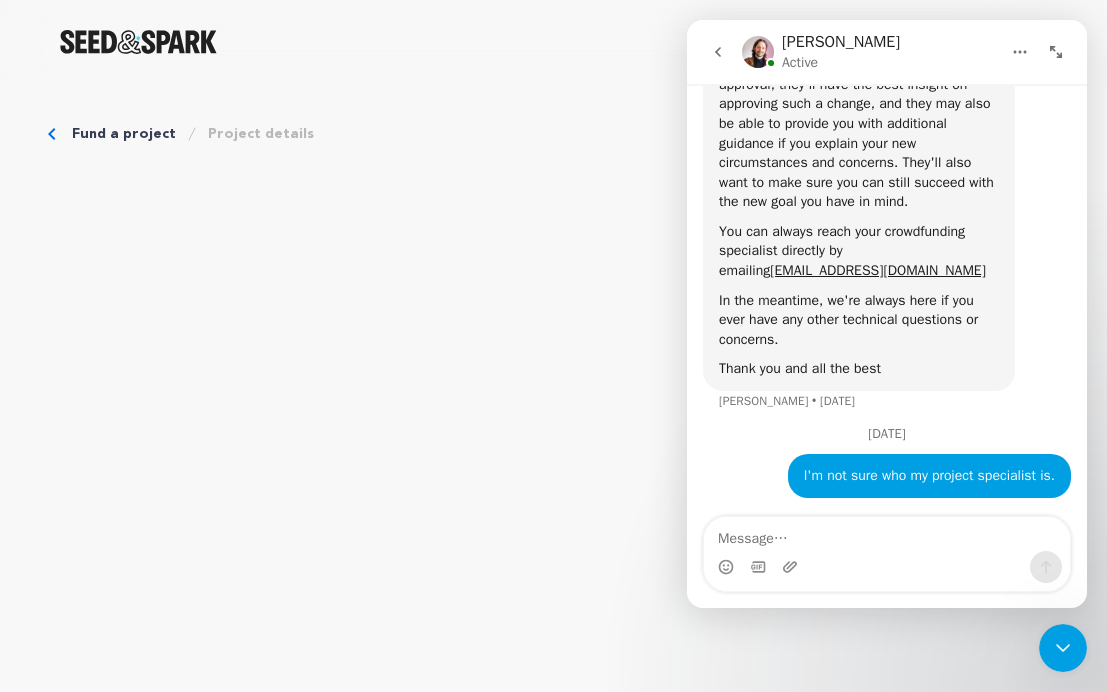 click at bounding box center [1063, 648] 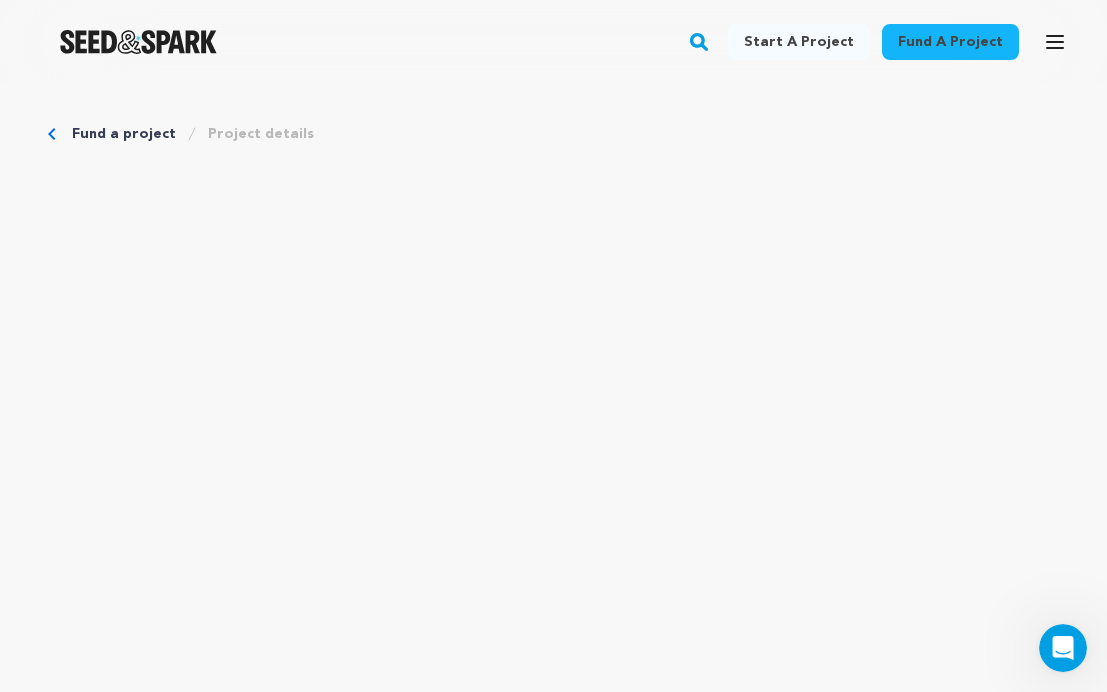 scroll, scrollTop: 0, scrollLeft: 0, axis: both 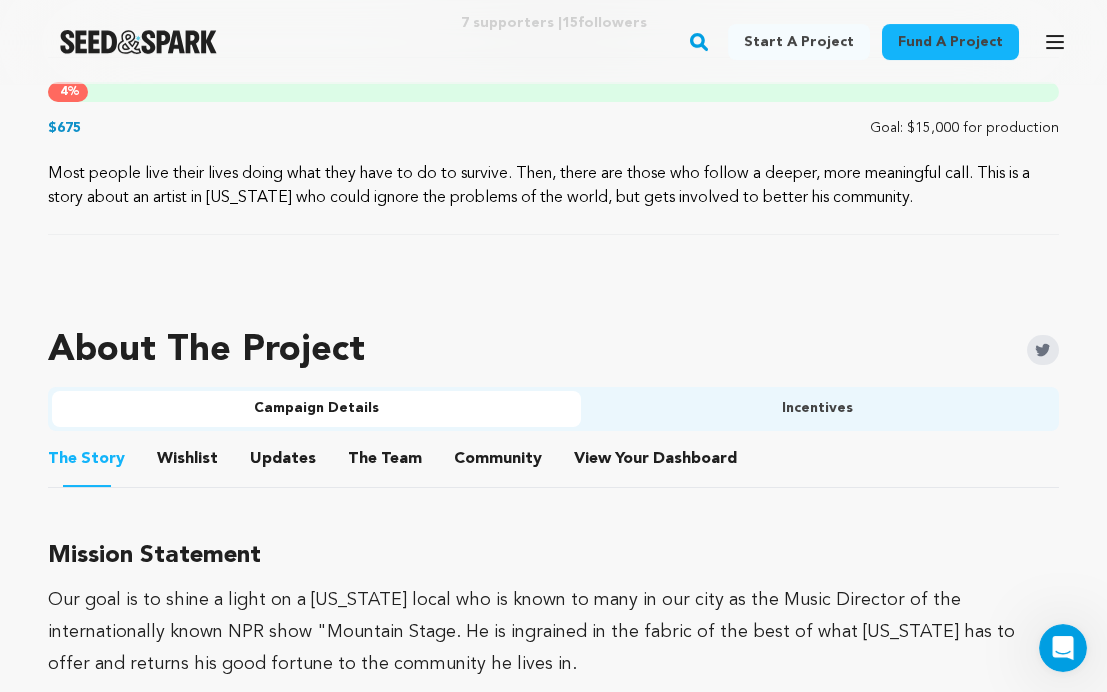 click on "Community" at bounding box center (498, 463) 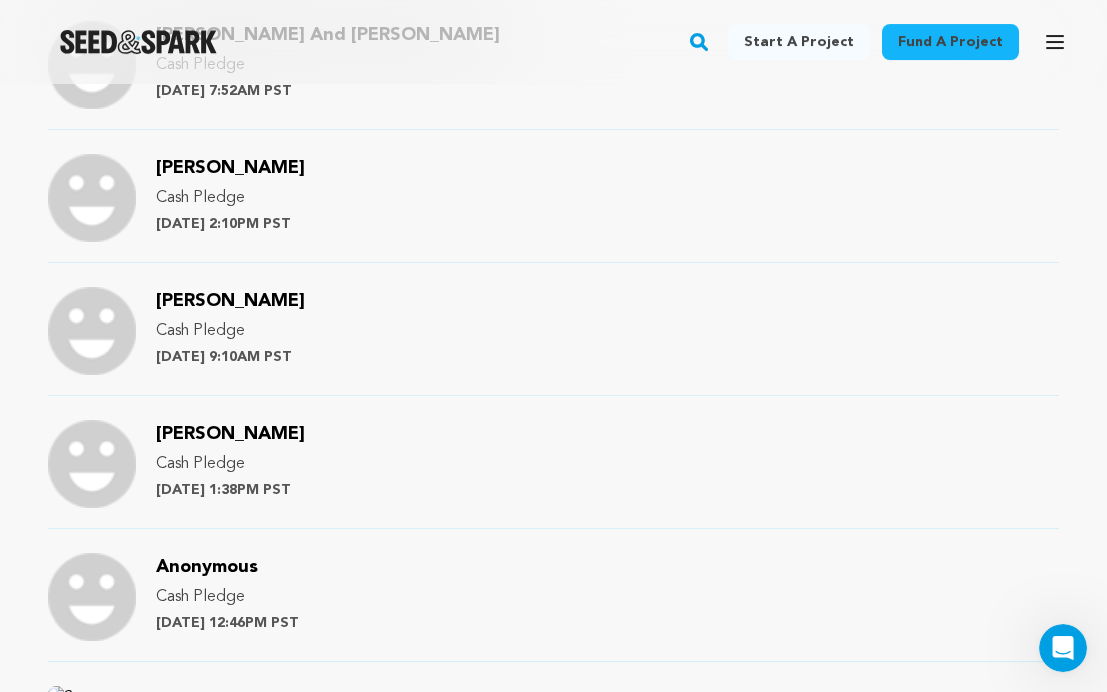 scroll, scrollTop: 1400, scrollLeft: 0, axis: vertical 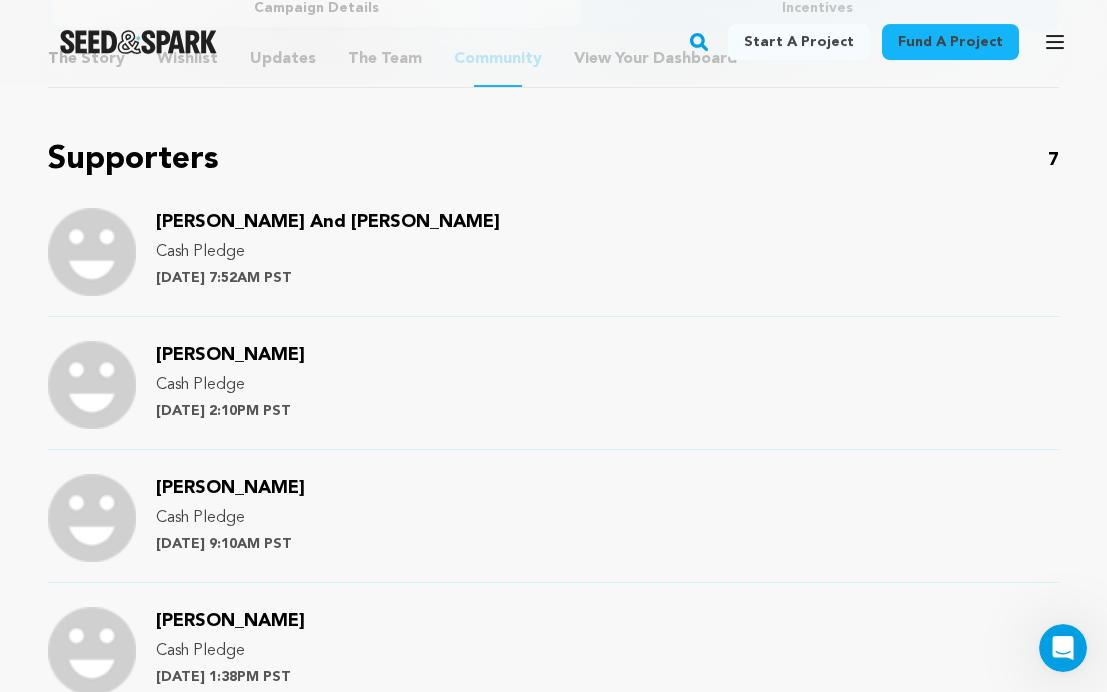 click on "Julie Pratt
Cash Pledge
Friday July 4th at 2:10PM PST" at bounding box center [230, 385] 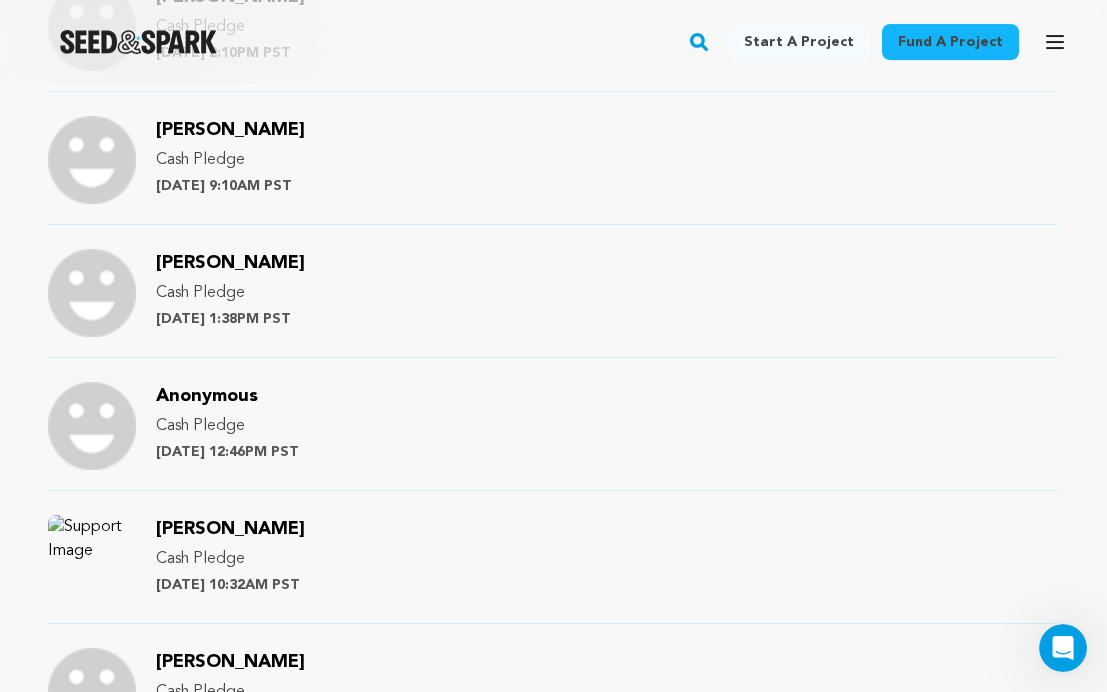 scroll, scrollTop: 1667, scrollLeft: 0, axis: vertical 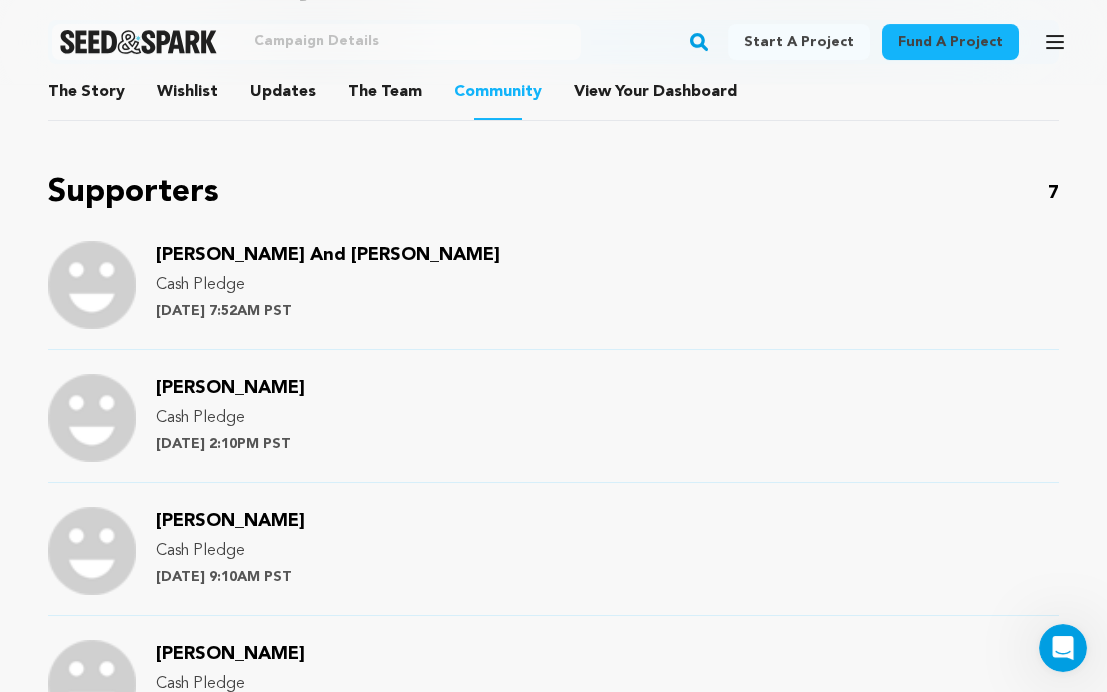 click on "Kirk And Janet Judd" at bounding box center [328, 255] 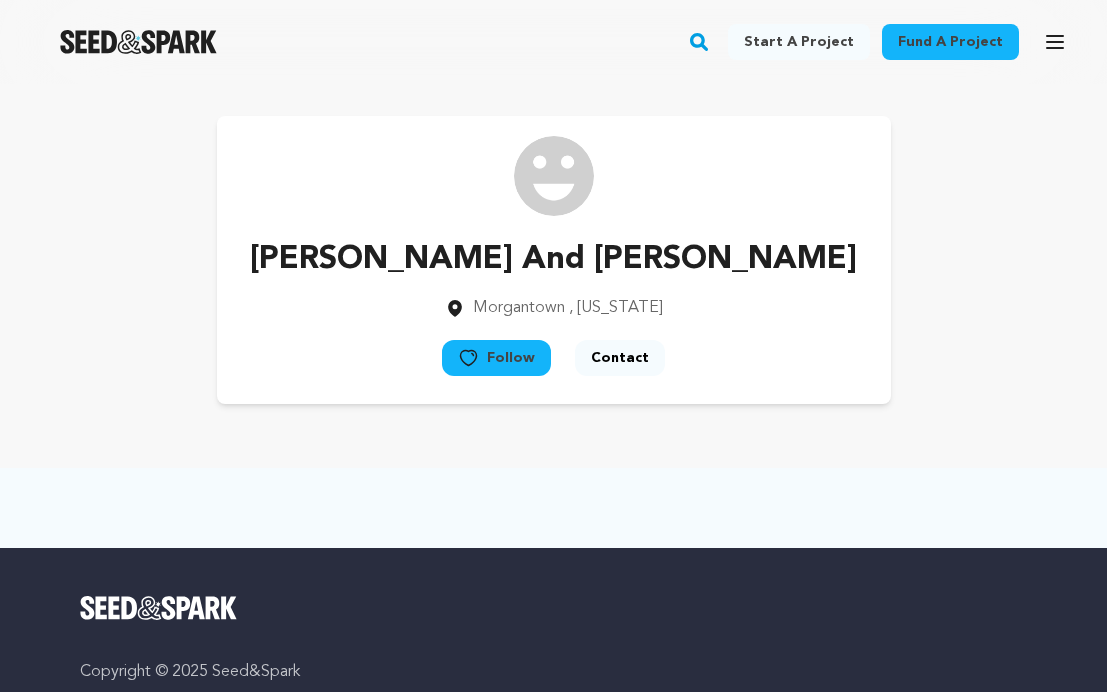 scroll, scrollTop: 0, scrollLeft: 0, axis: both 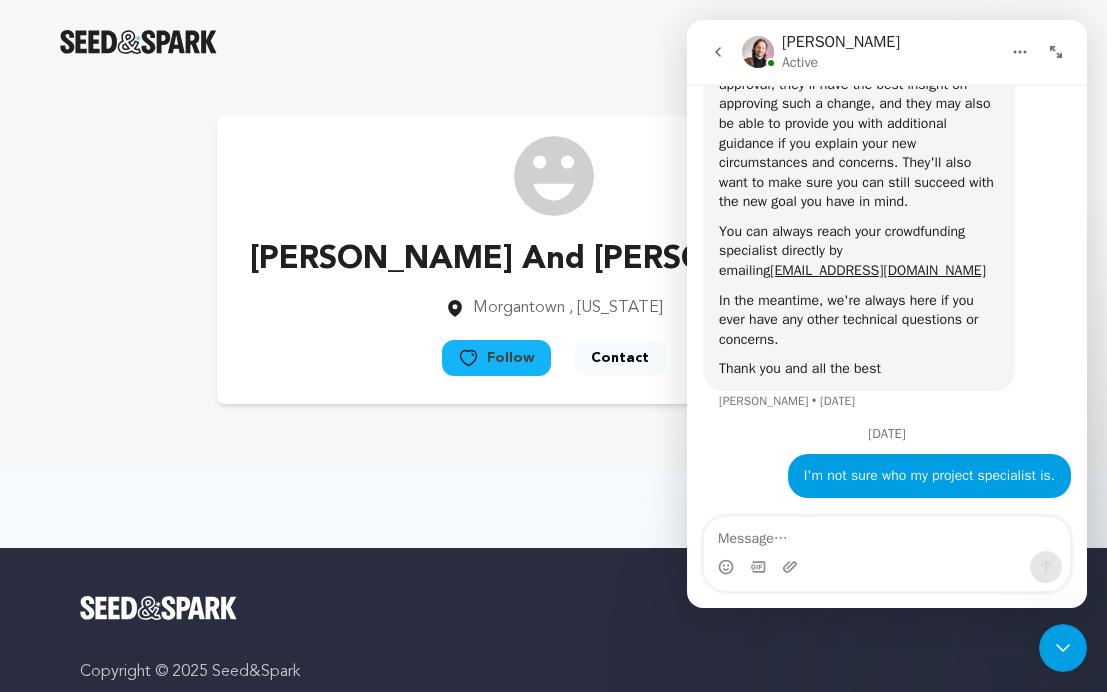 click 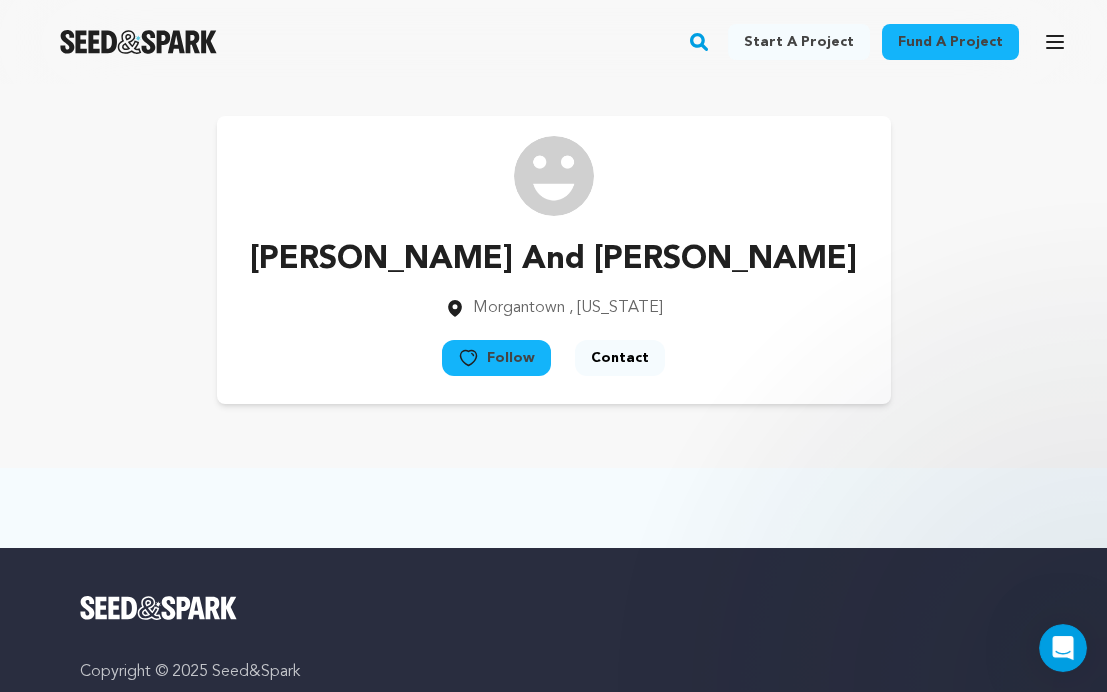 scroll, scrollTop: 0, scrollLeft: 0, axis: both 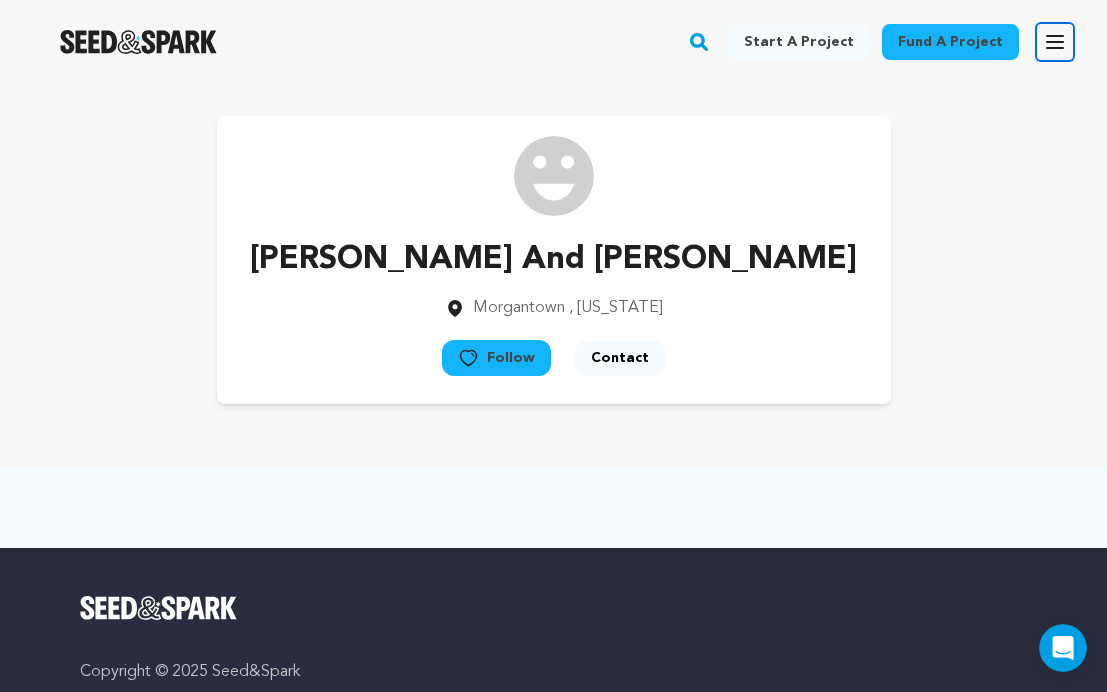 click 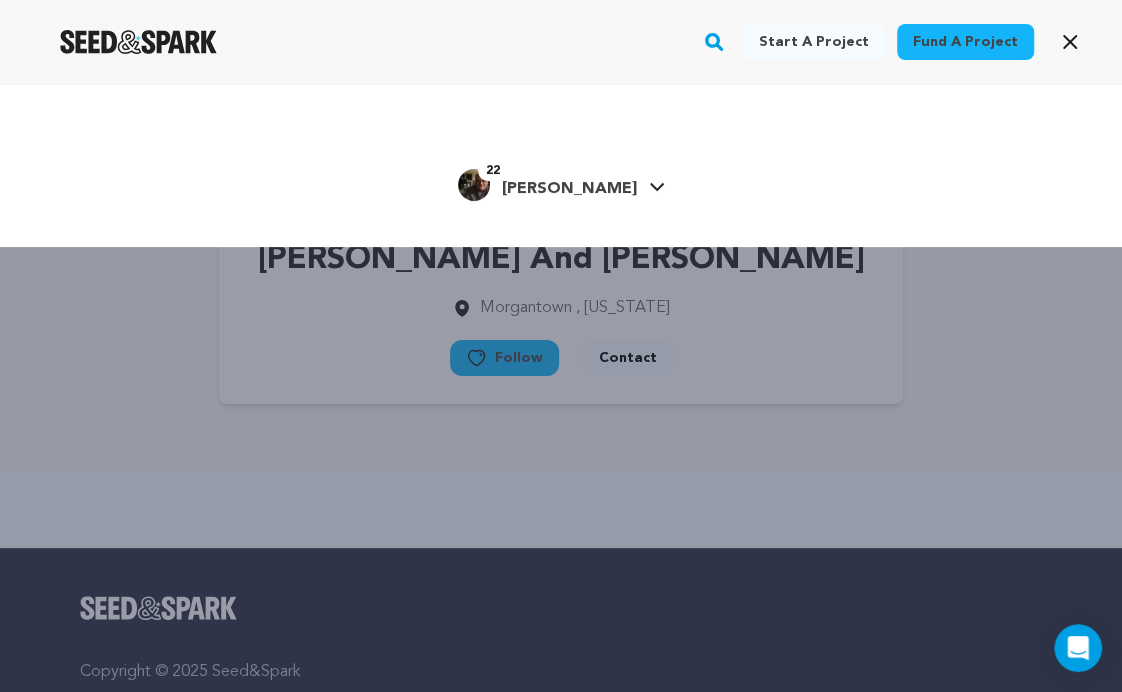 click on "Start a project
Fund a project
22" at bounding box center [561, 166] 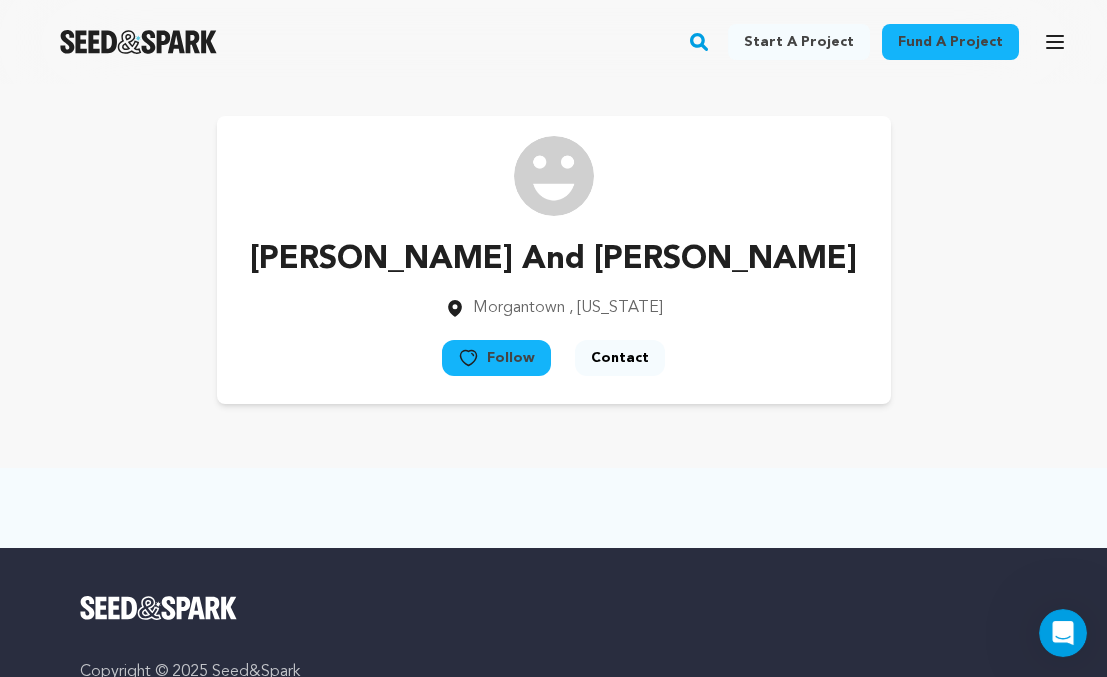 scroll, scrollTop: 3979, scrollLeft: 0, axis: vertical 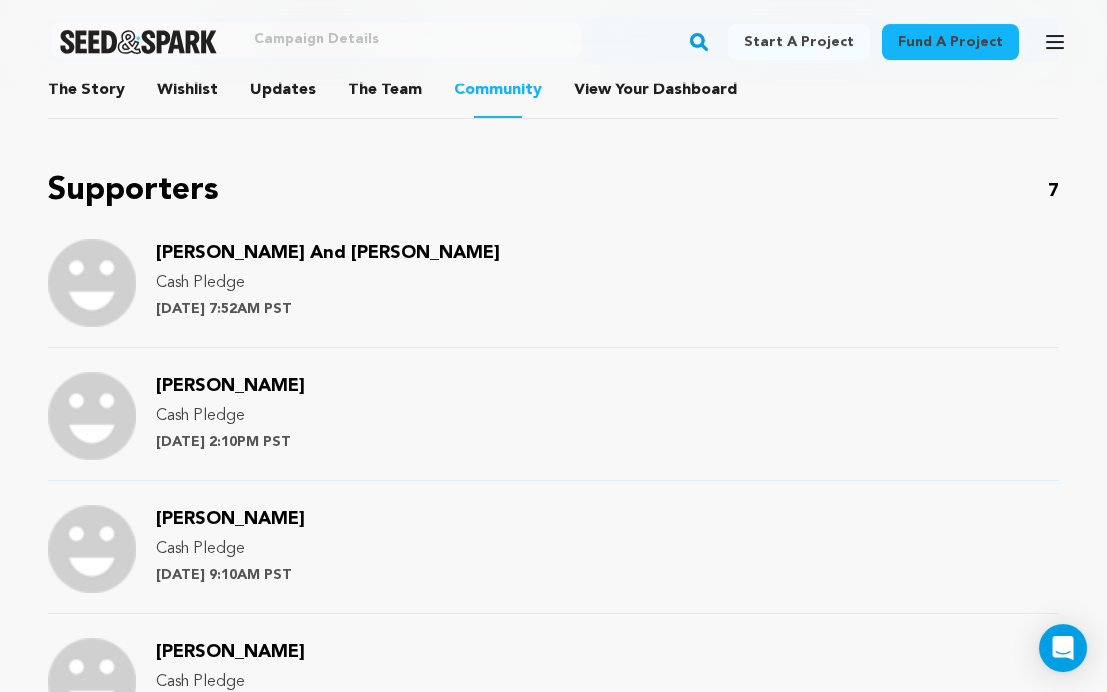 click on "[PERSON_NAME]" at bounding box center [230, 386] 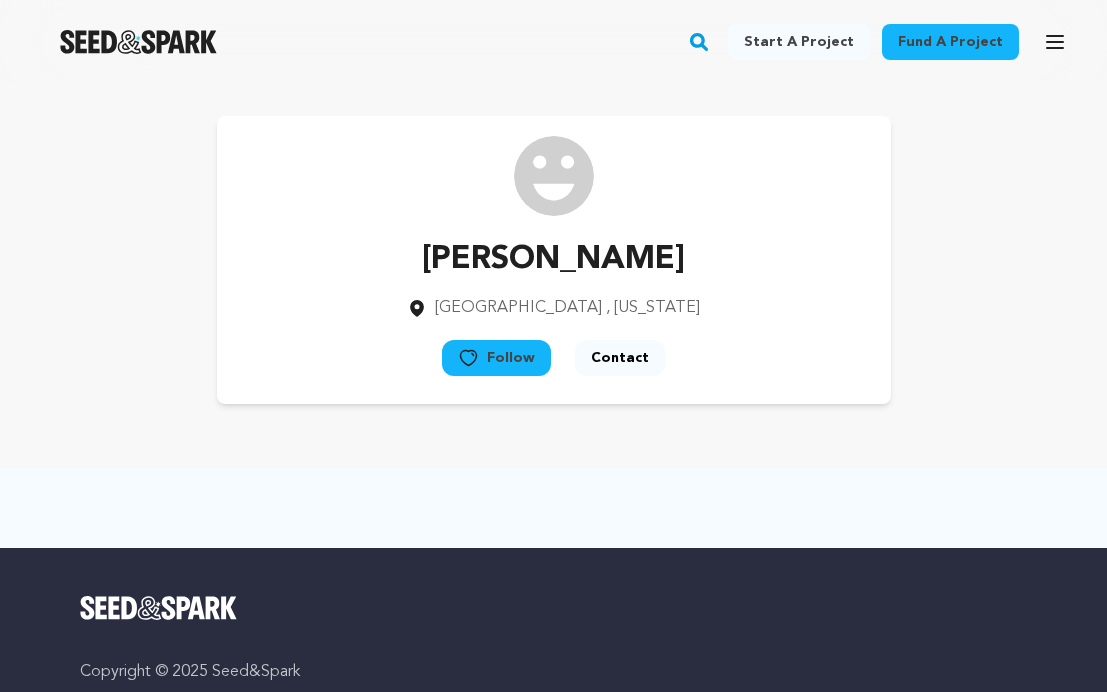 scroll, scrollTop: 0, scrollLeft: 0, axis: both 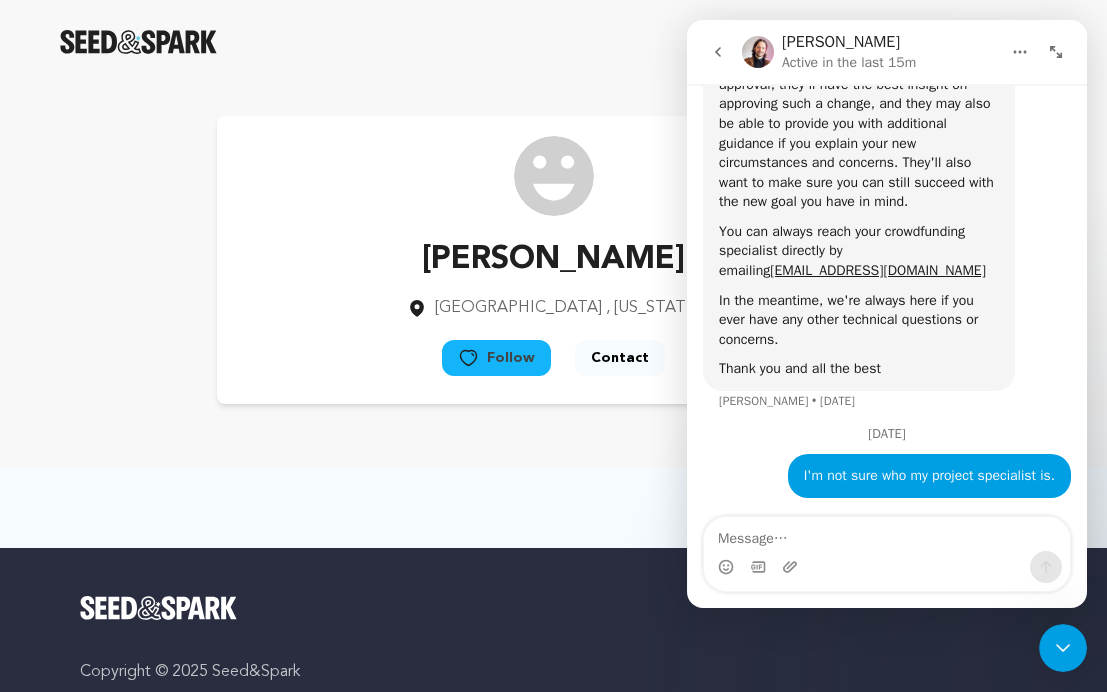 click 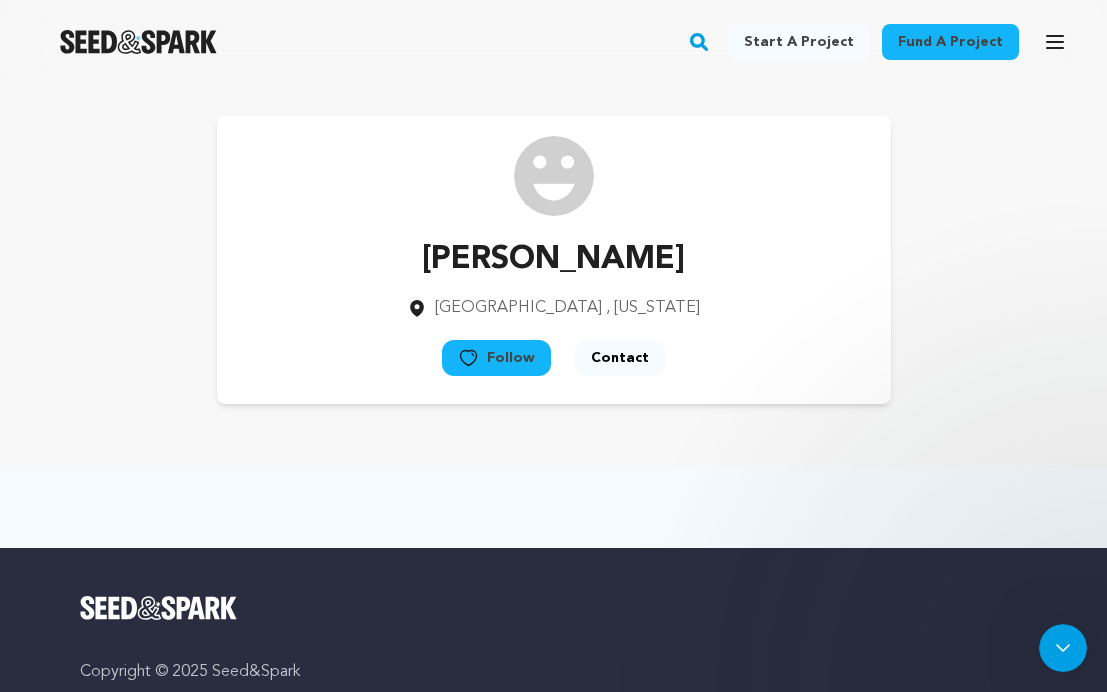 scroll, scrollTop: 0, scrollLeft: 0, axis: both 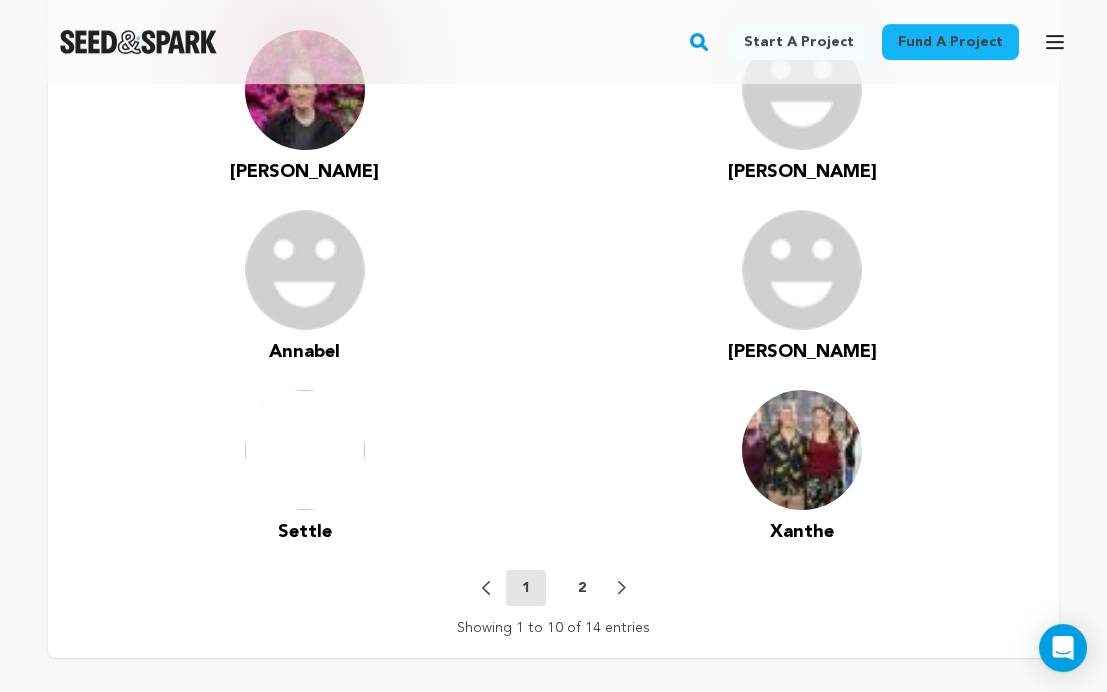 click on "Previous
1
2
Next" at bounding box center [554, 588] 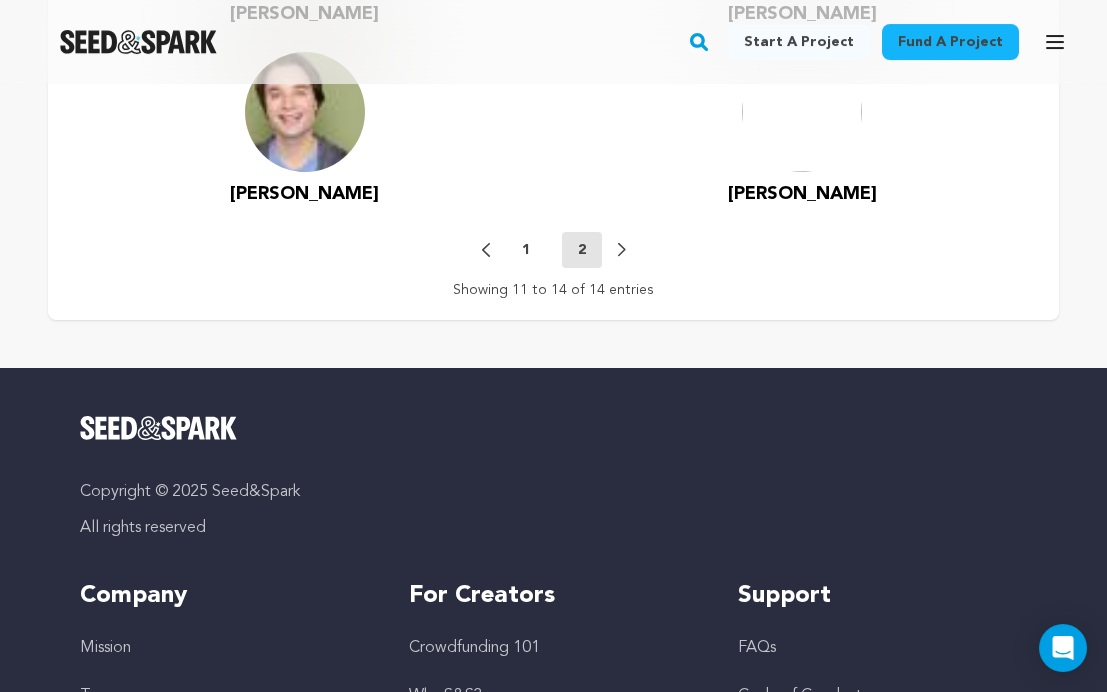 scroll, scrollTop: 2569, scrollLeft: 0, axis: vertical 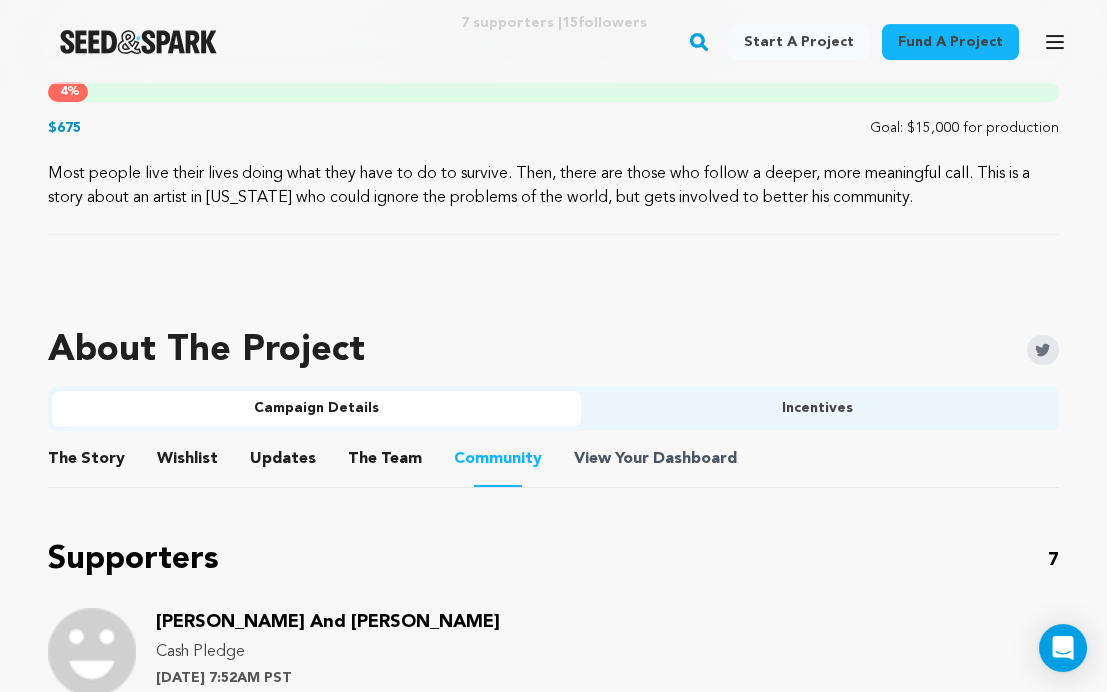 click on "Dashboard" at bounding box center [695, 459] 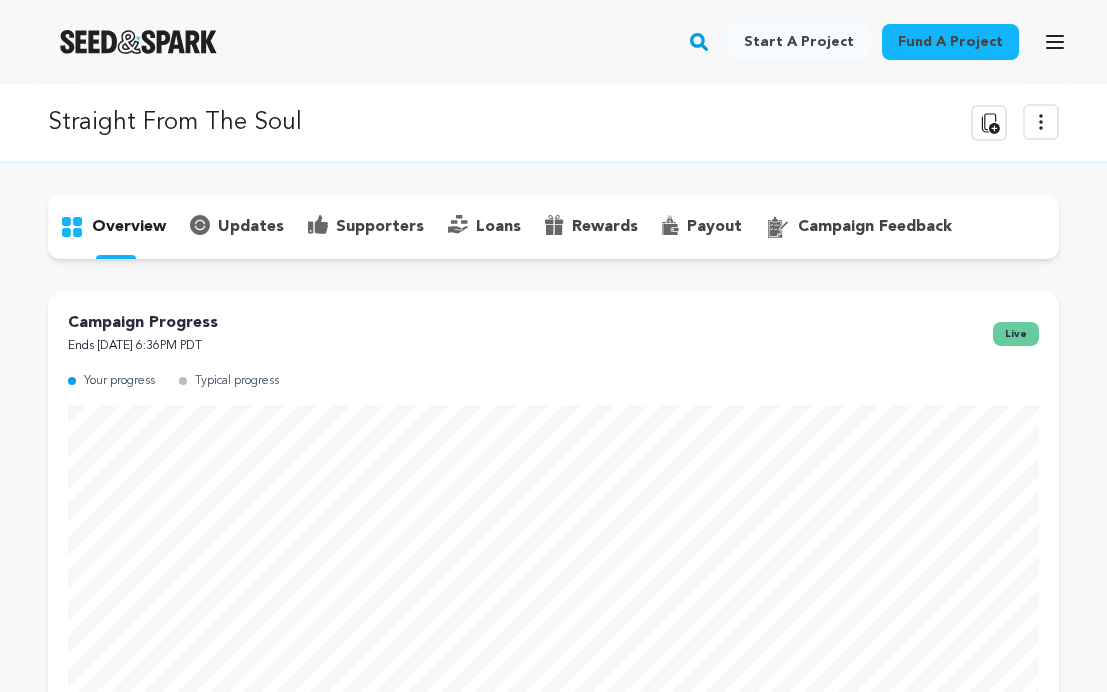 scroll, scrollTop: 0, scrollLeft: 0, axis: both 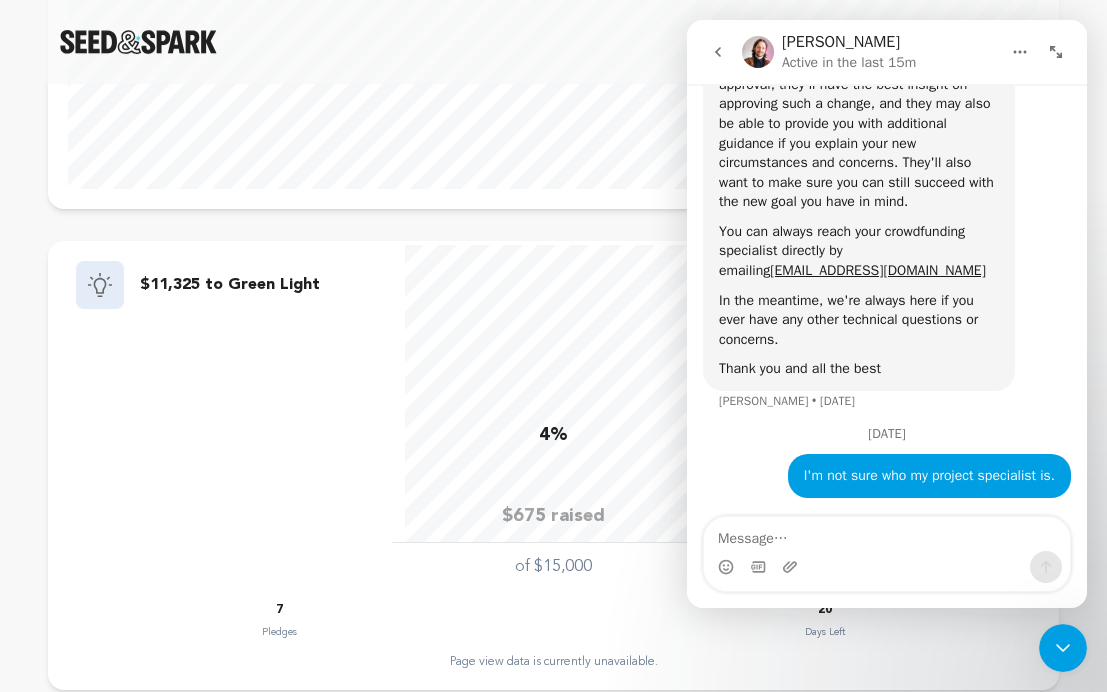 click 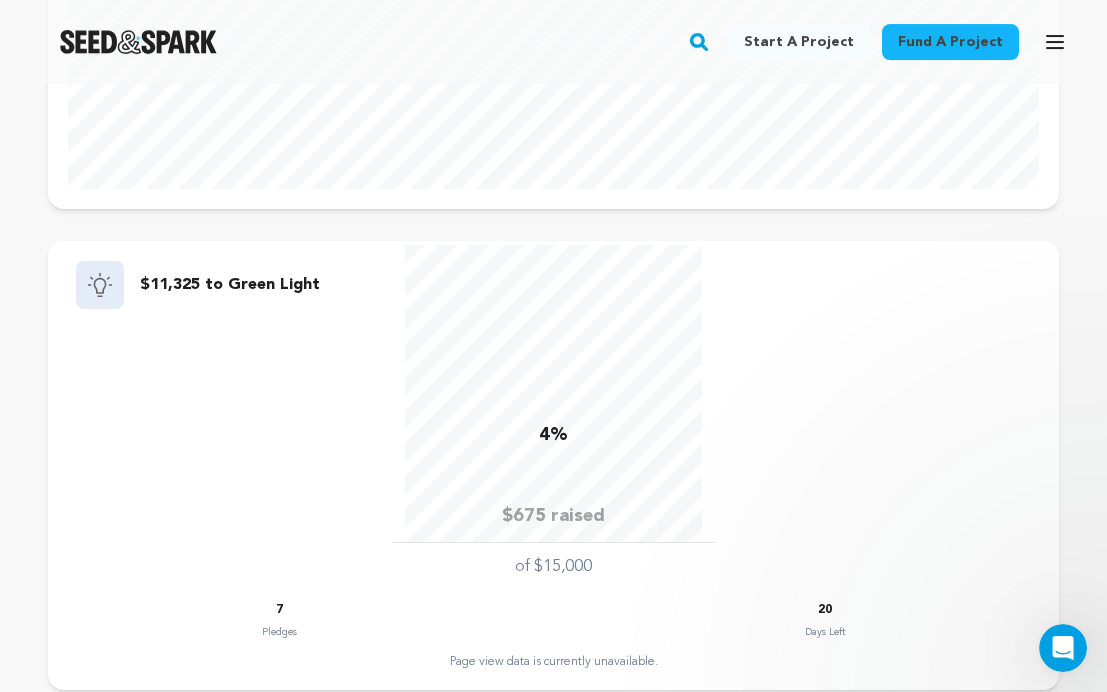 scroll, scrollTop: 0, scrollLeft: 0, axis: both 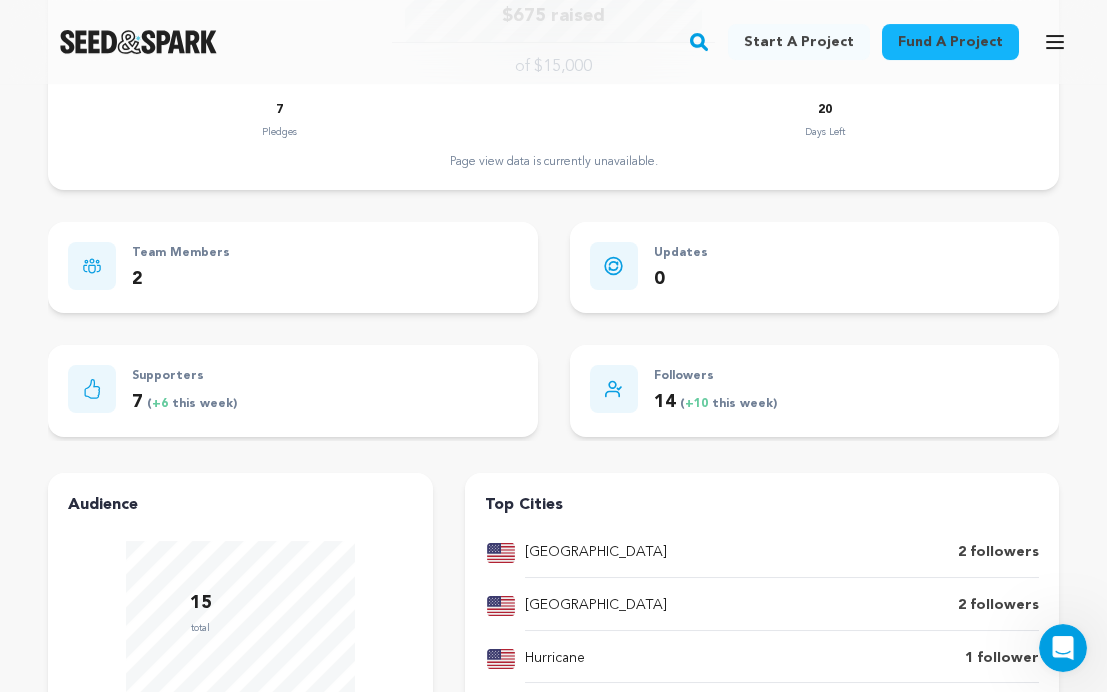click on "Supporters" at bounding box center (184, 376) 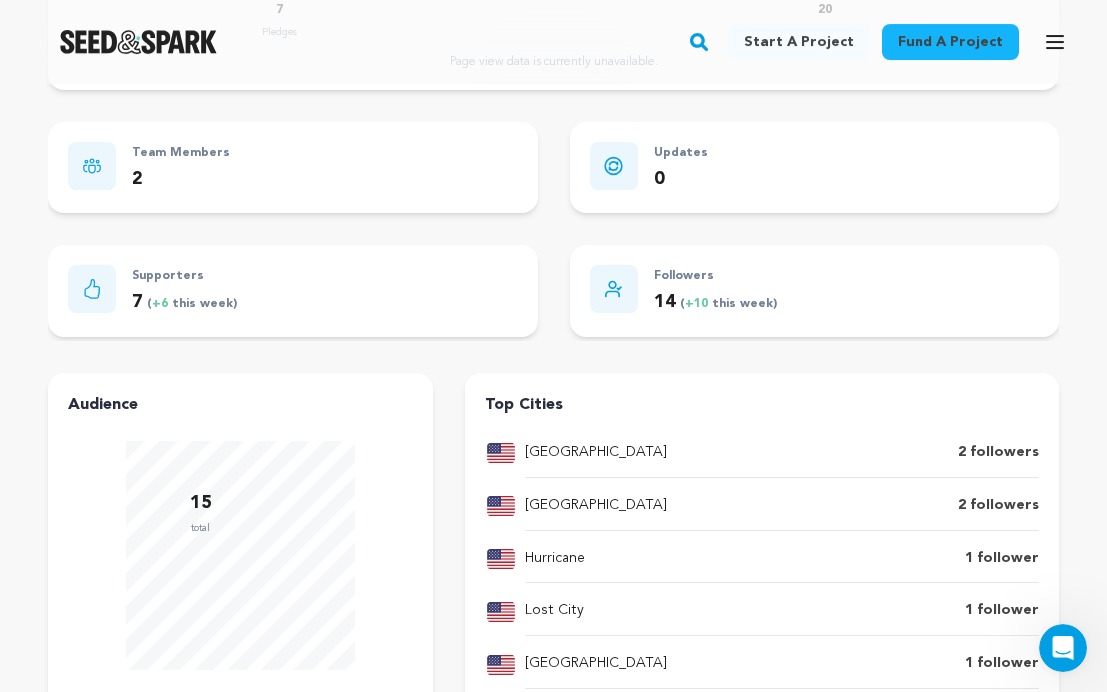scroll, scrollTop: 1400, scrollLeft: 0, axis: vertical 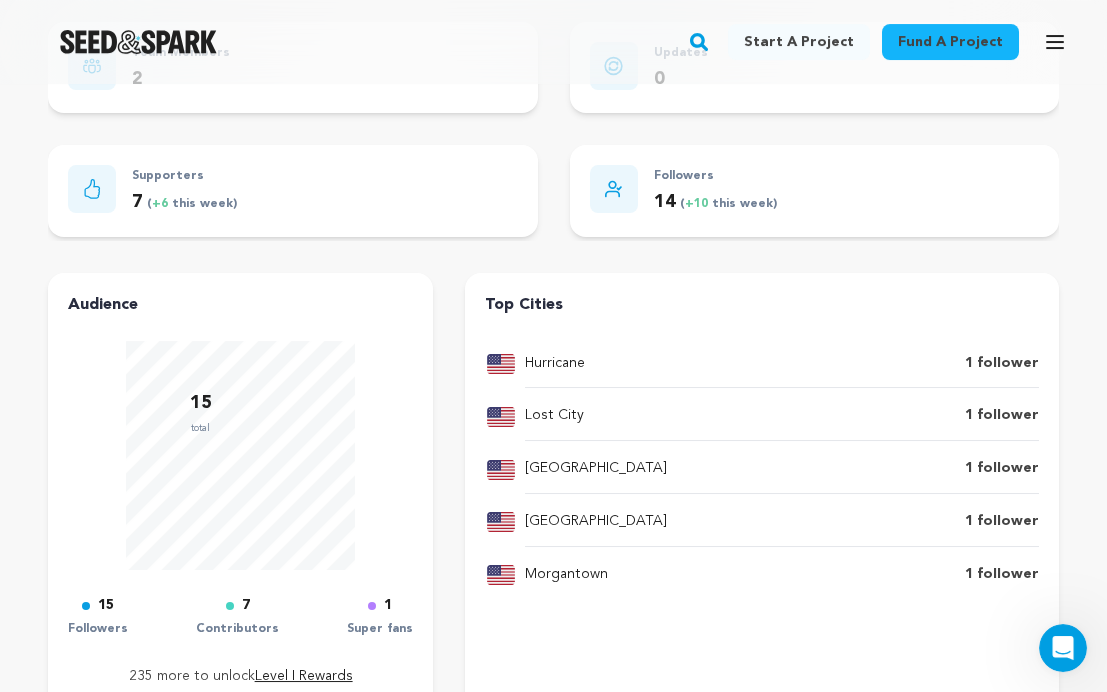 click at bounding box center [372, 606] 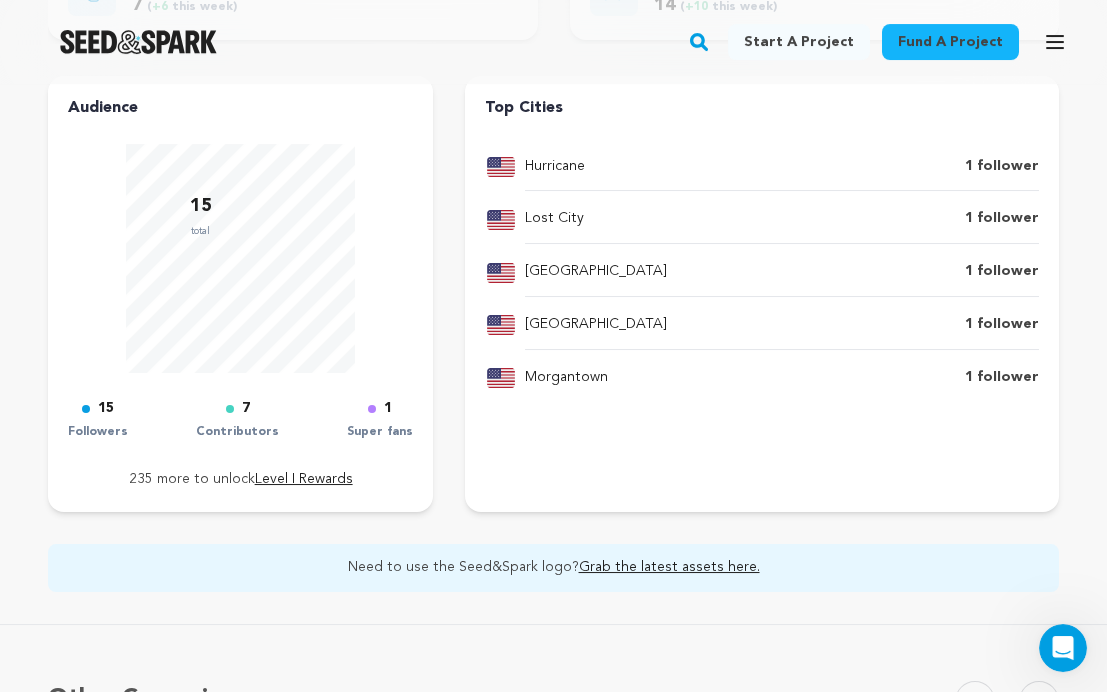 scroll, scrollTop: 1600, scrollLeft: 0, axis: vertical 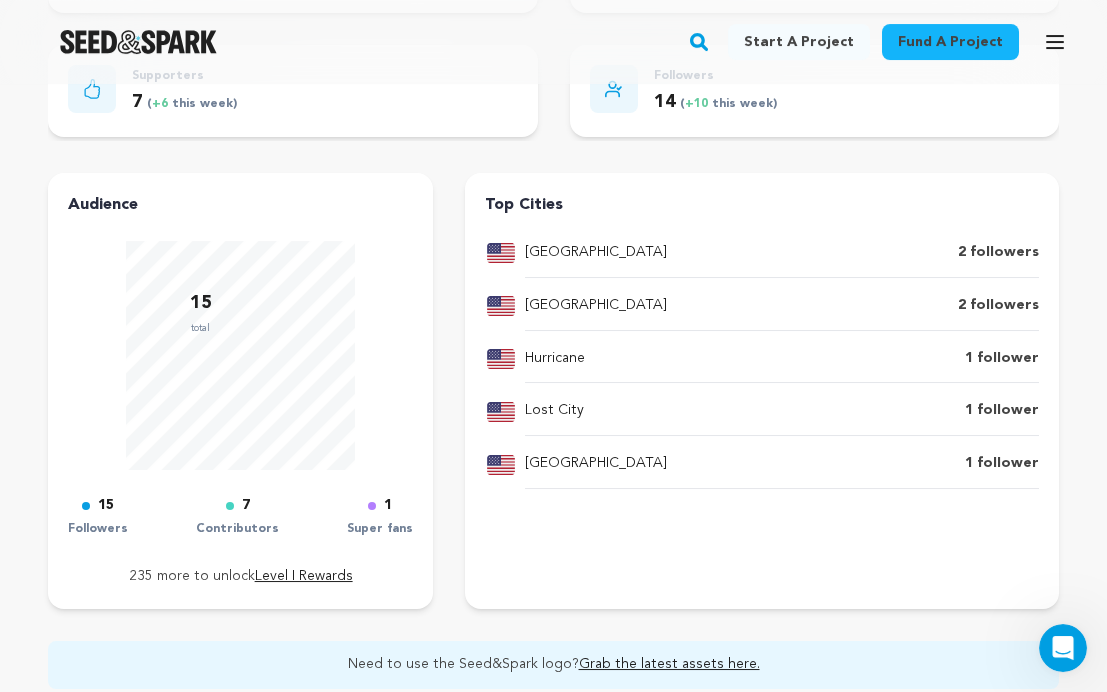 click on "14
( +10  this week)" at bounding box center (715, 102) 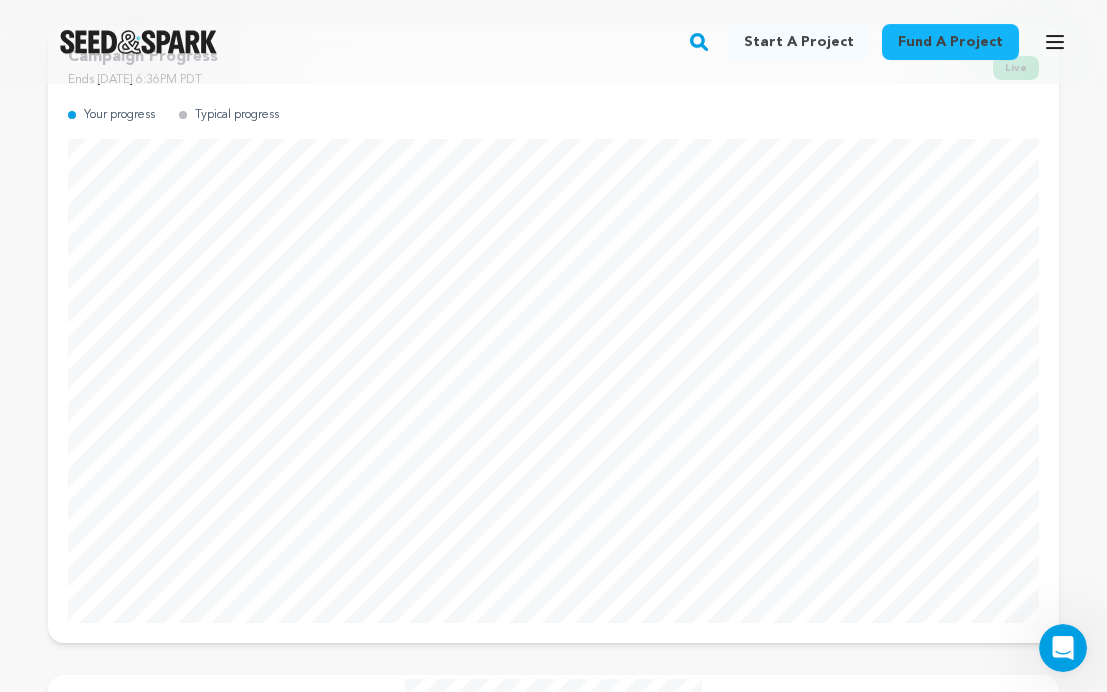 scroll, scrollTop: 0, scrollLeft: 0, axis: both 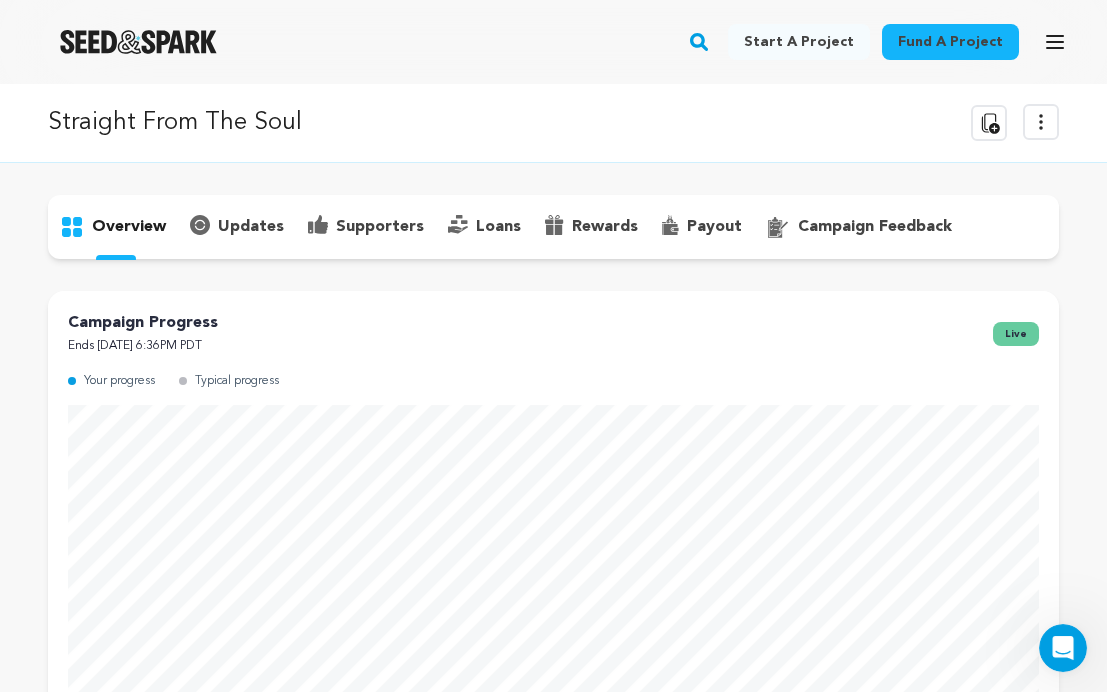 click on "updates" at bounding box center (251, 227) 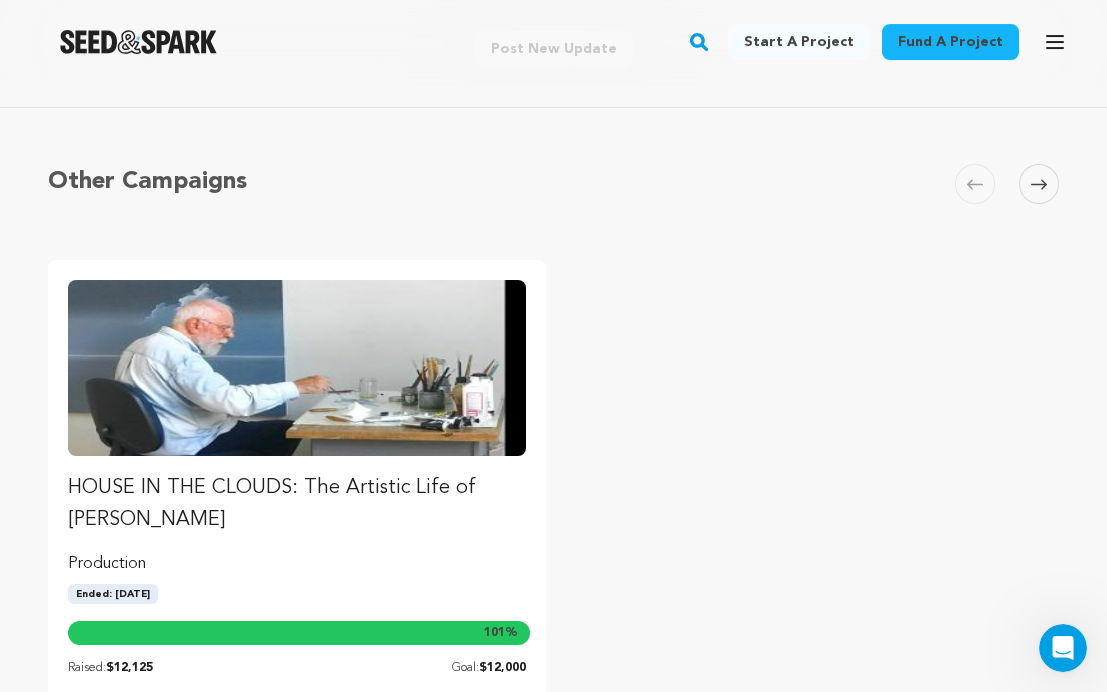 scroll, scrollTop: 0, scrollLeft: 0, axis: both 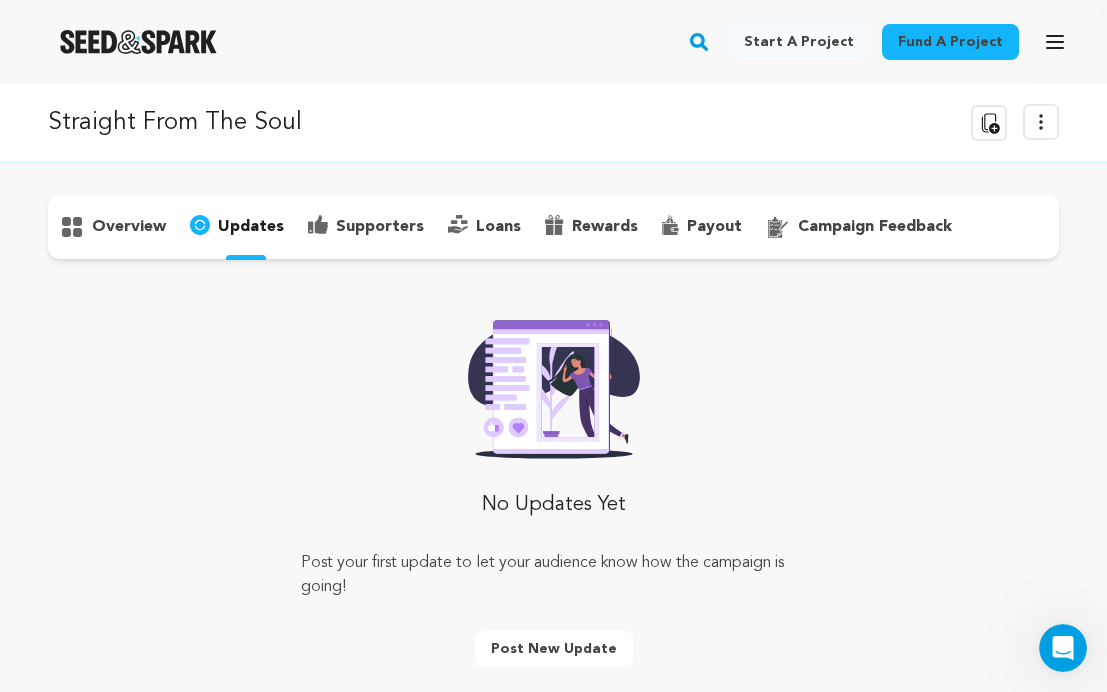 click on "supporters" at bounding box center [380, 227] 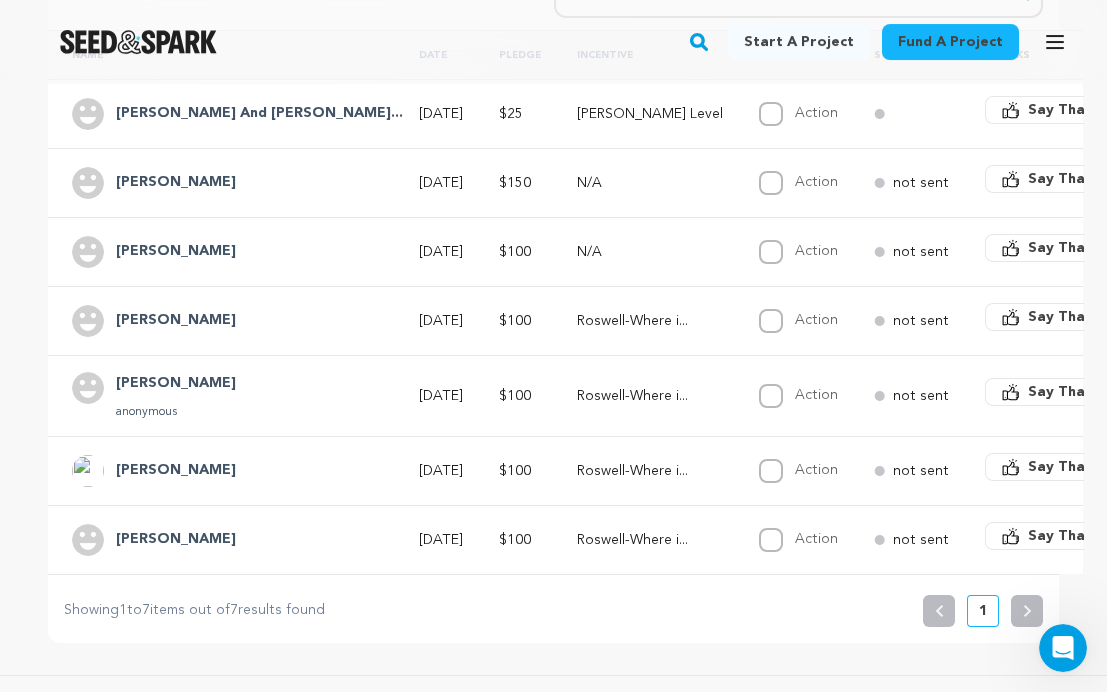 scroll, scrollTop: 400, scrollLeft: 0, axis: vertical 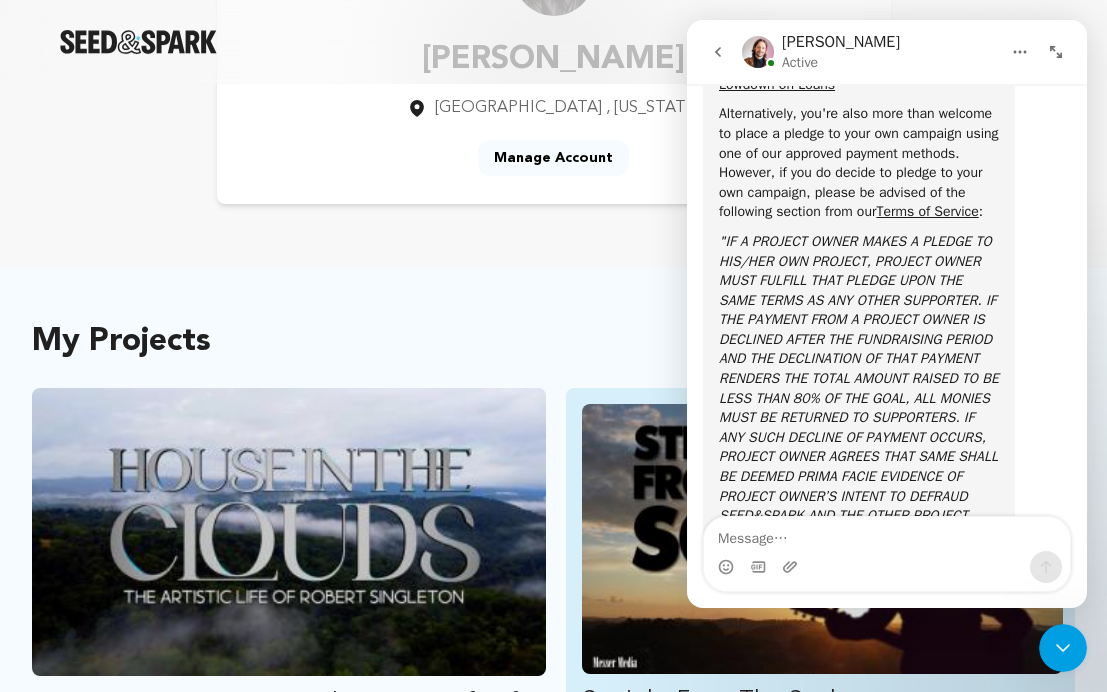 click at bounding box center (823, 539) 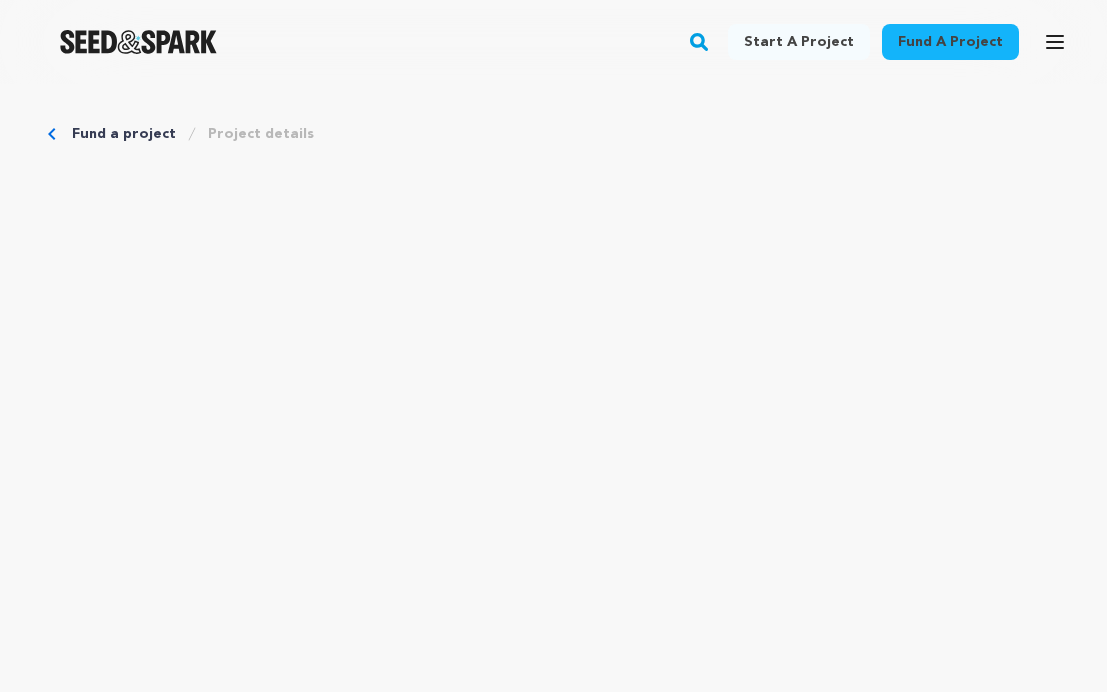 scroll, scrollTop: 0, scrollLeft: 0, axis: both 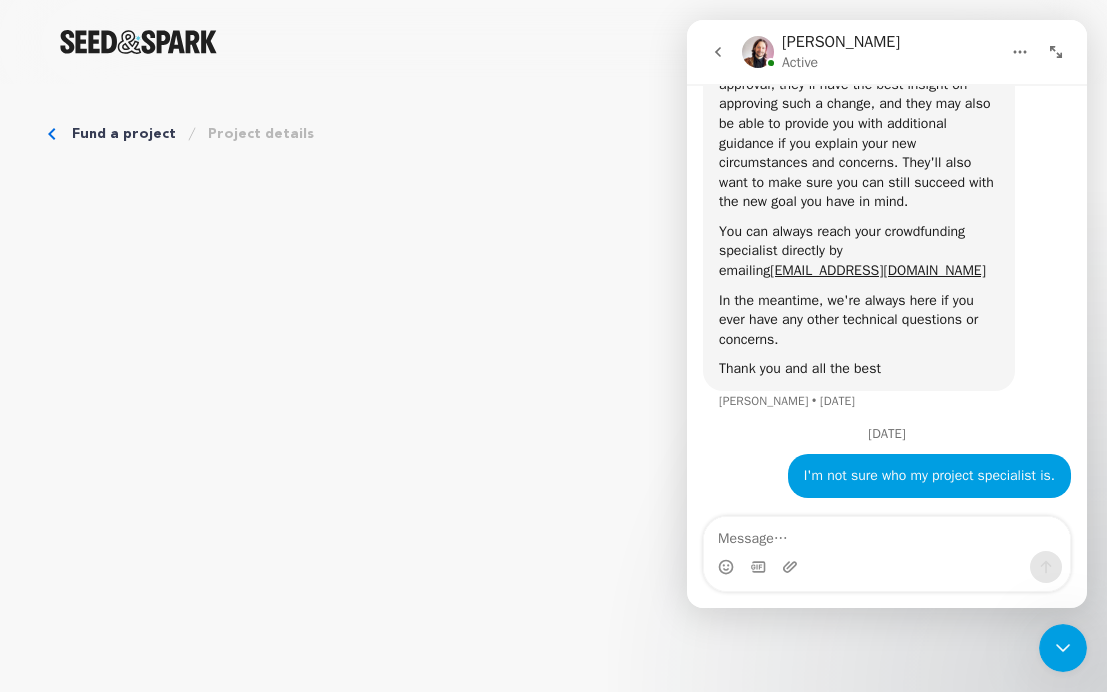 click 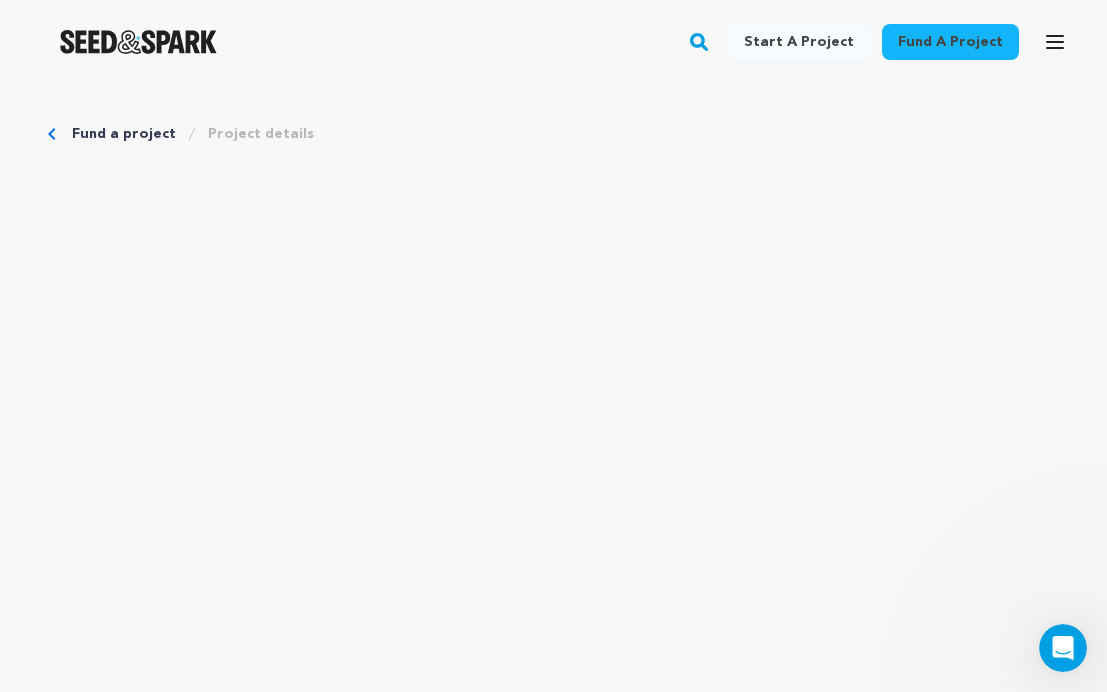 scroll, scrollTop: 0, scrollLeft: 0, axis: both 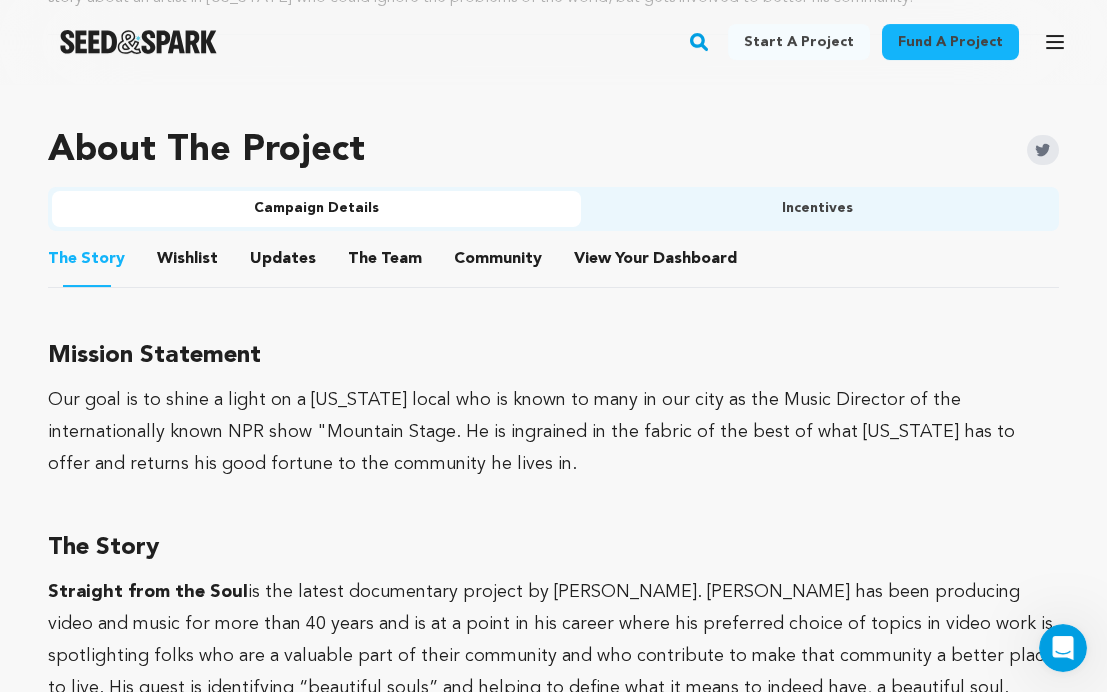 click on "View Your Dashboard" at bounding box center (598, 263) 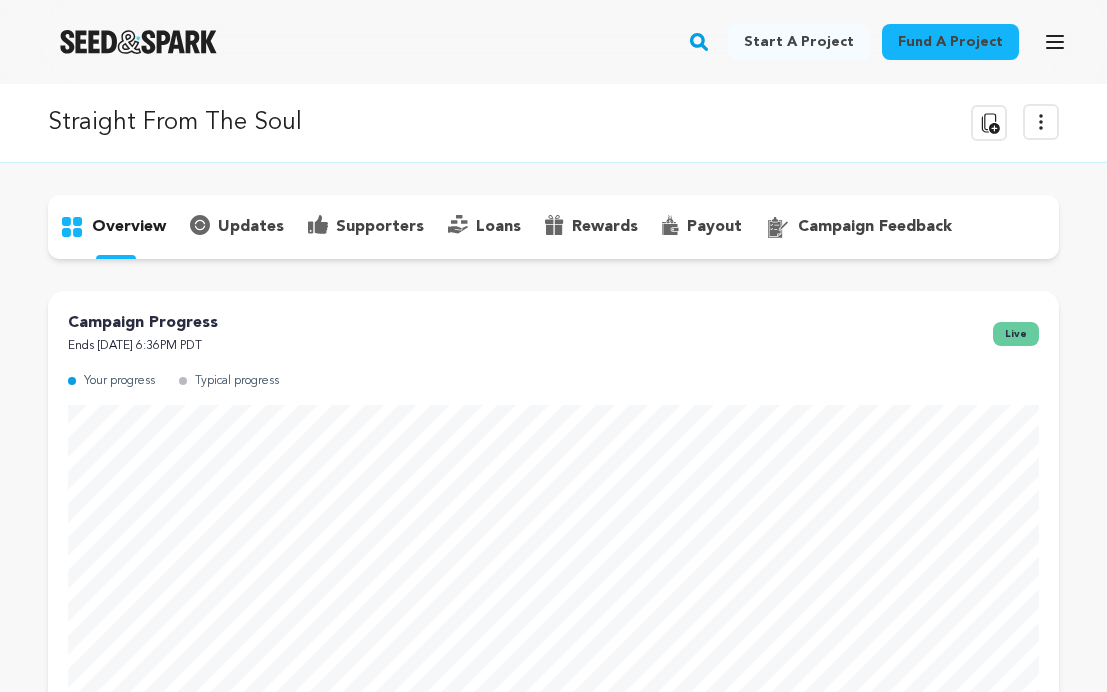 scroll, scrollTop: 0, scrollLeft: 0, axis: both 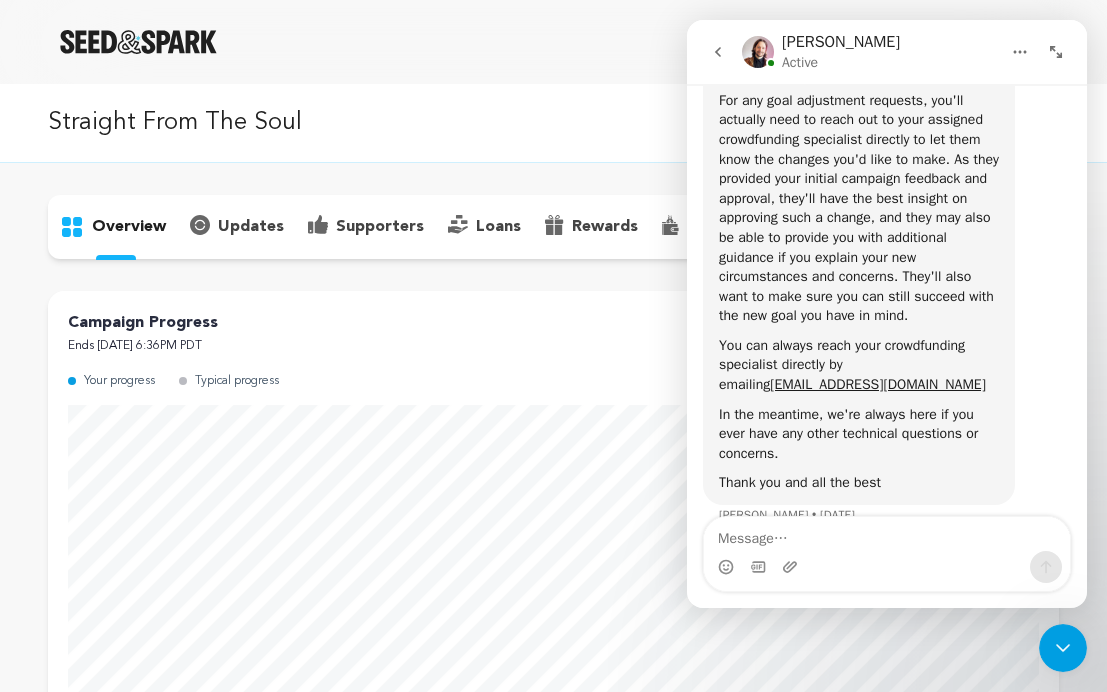 click on "updates" at bounding box center (251, 227) 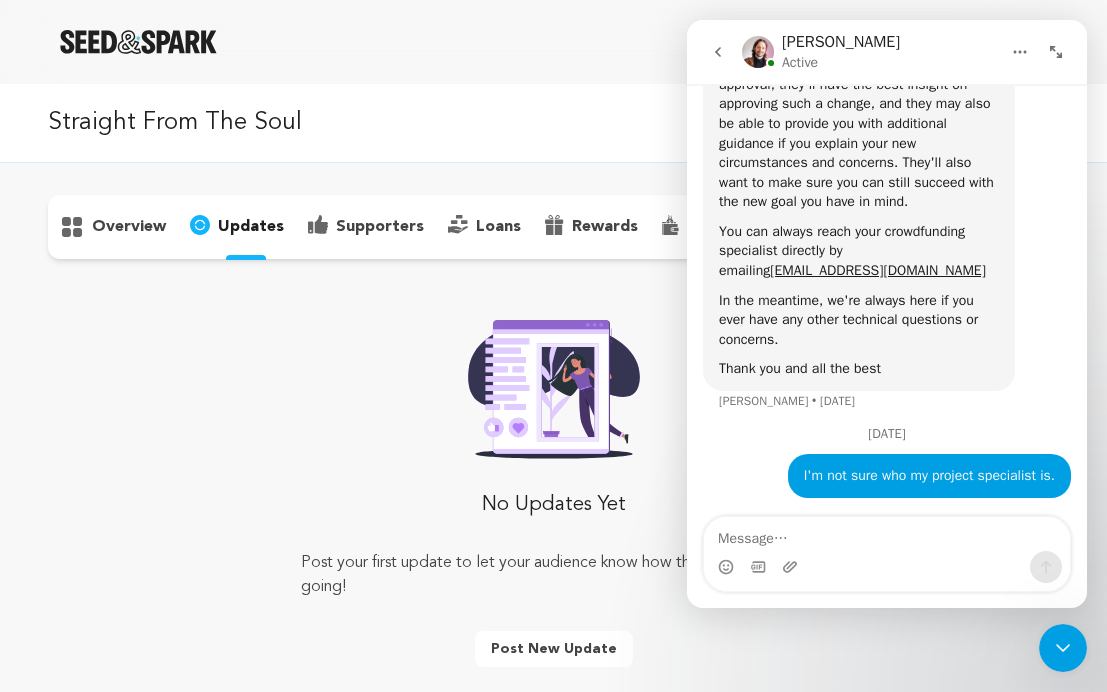 click on "overview" at bounding box center [129, 227] 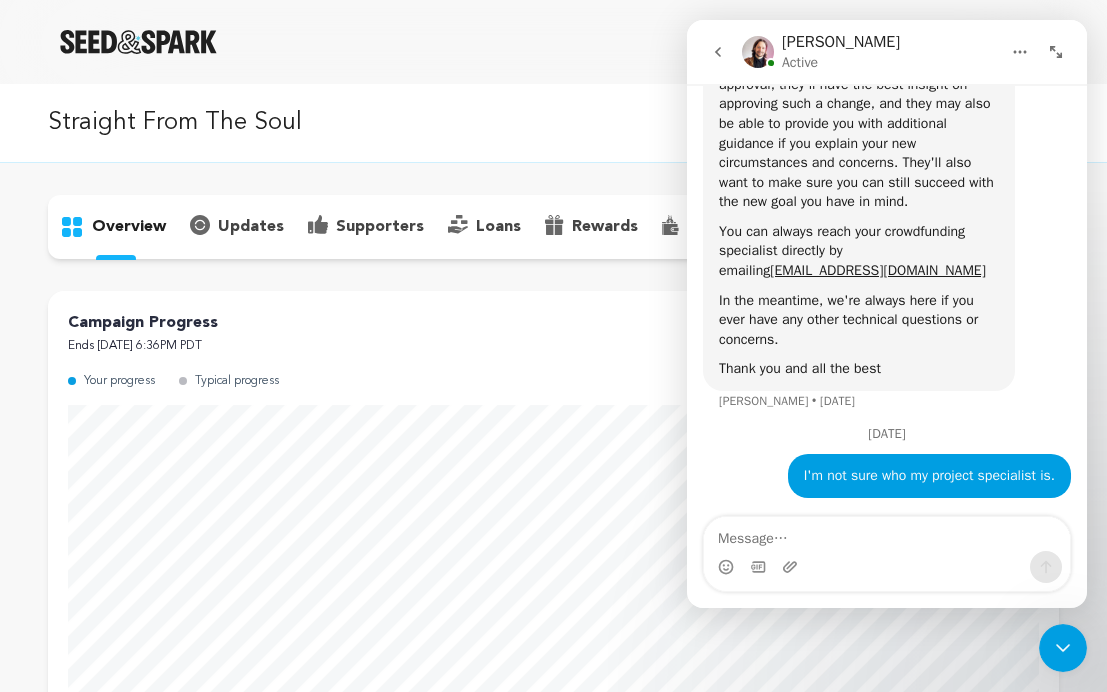 drag, startPoint x: 1063, startPoint y: 652, endPoint x: 1058, endPoint y: 643, distance: 10.29563 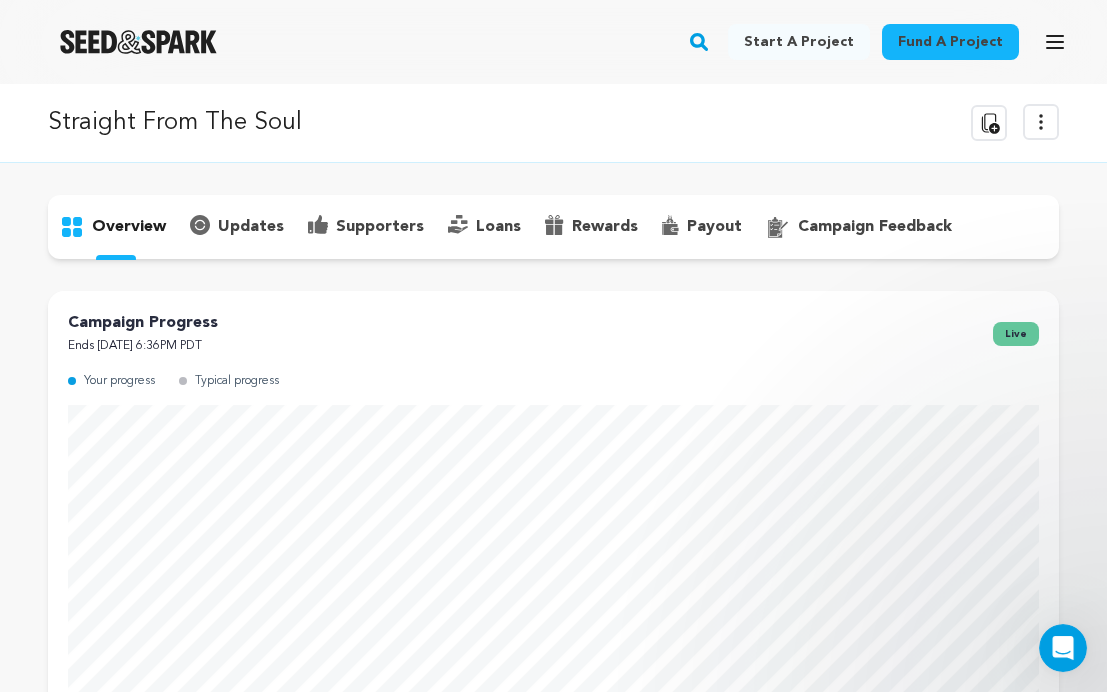 scroll, scrollTop: 0, scrollLeft: 0, axis: both 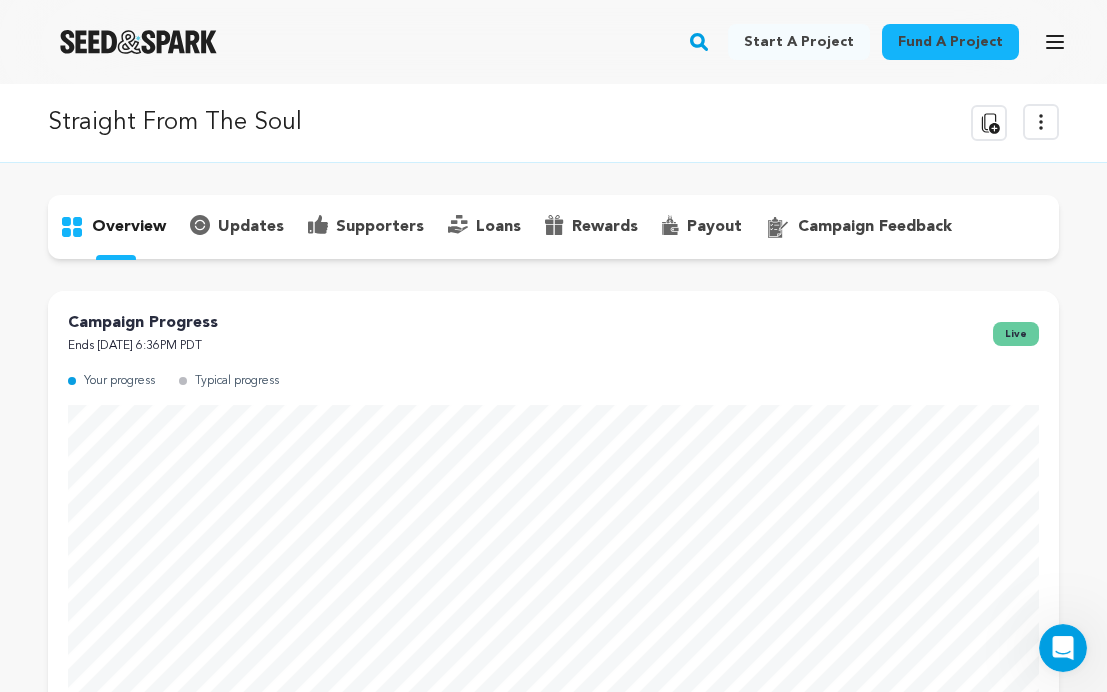 click on "updates" at bounding box center (251, 227) 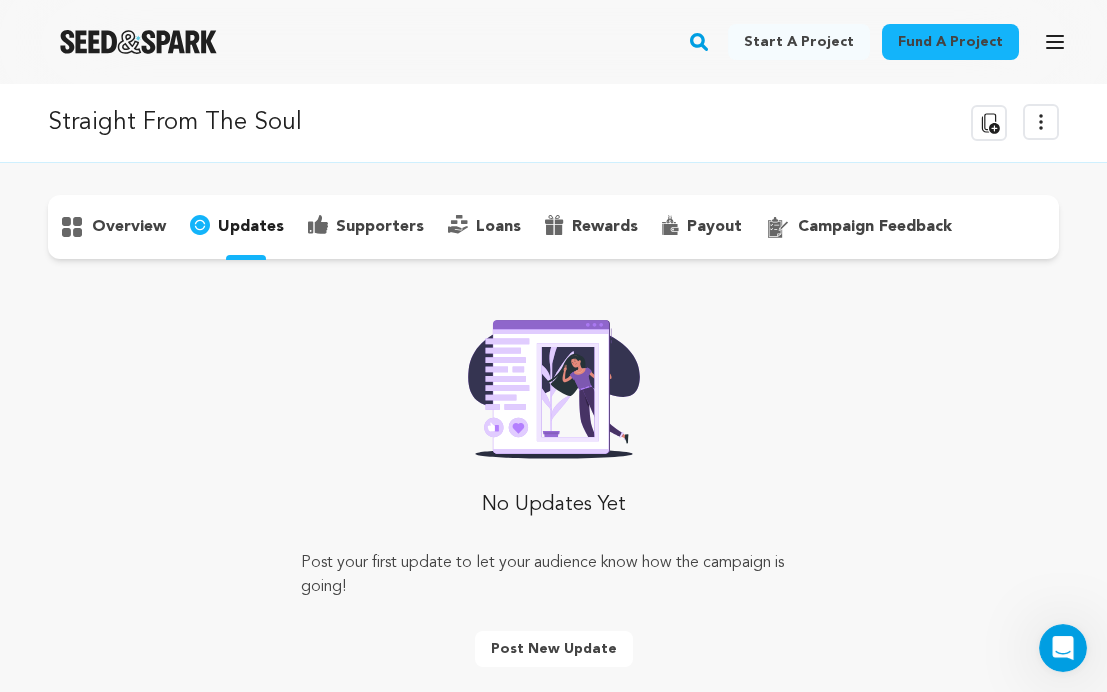 click on "supporters" at bounding box center [380, 227] 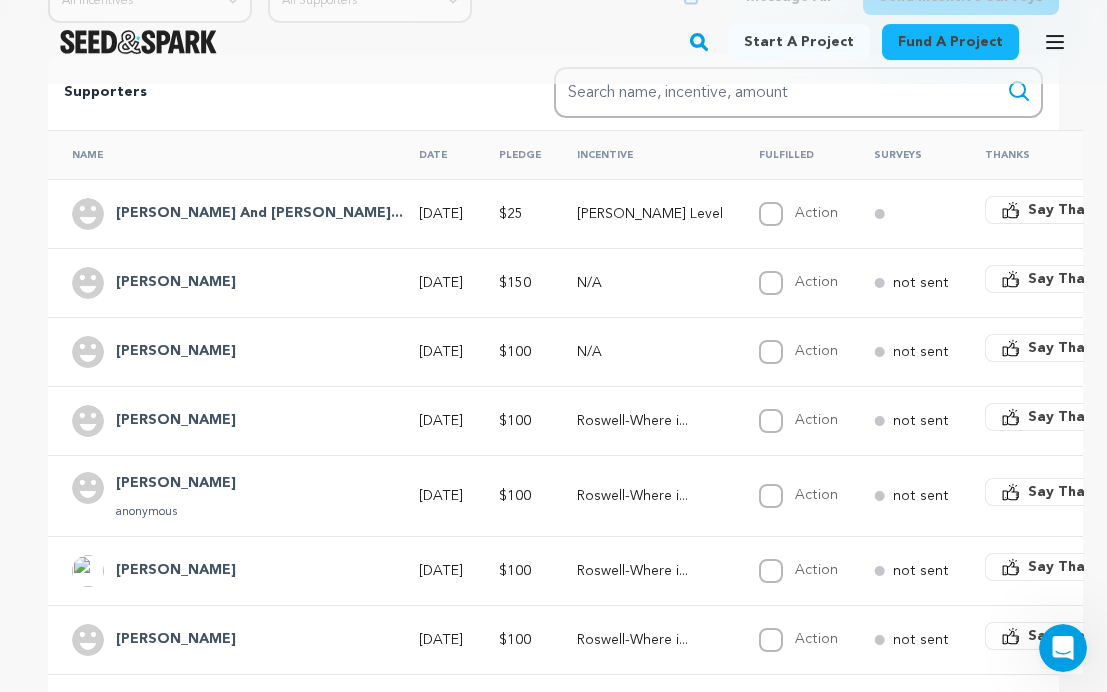 scroll, scrollTop: 300, scrollLeft: 0, axis: vertical 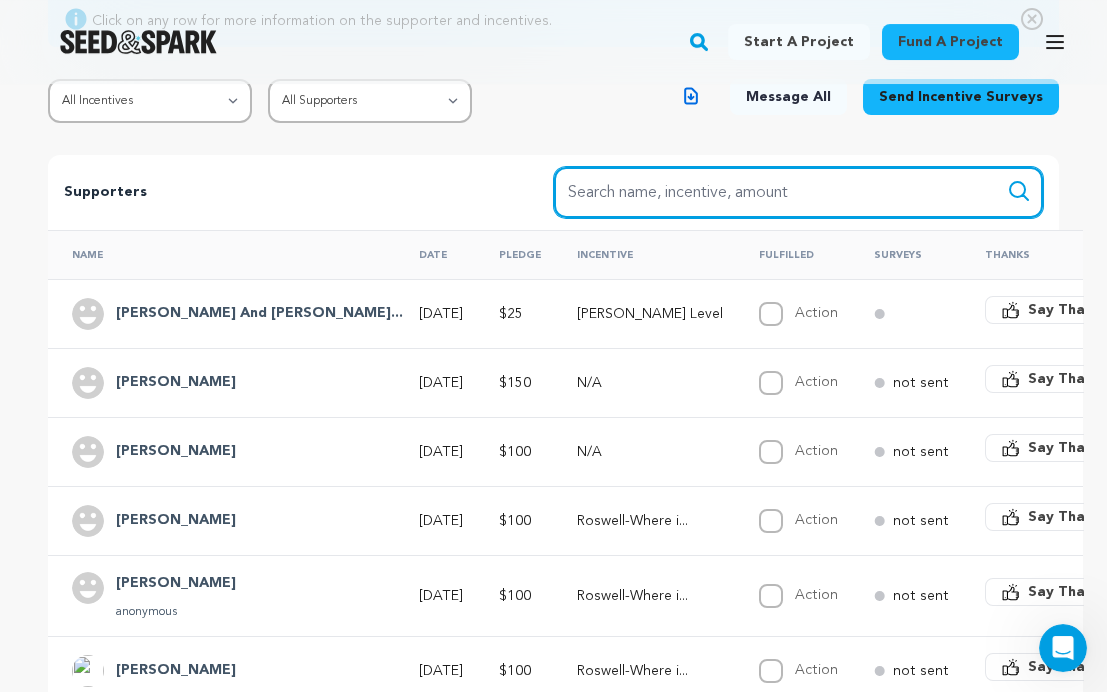 click on "Search name, item" at bounding box center [799, 192] 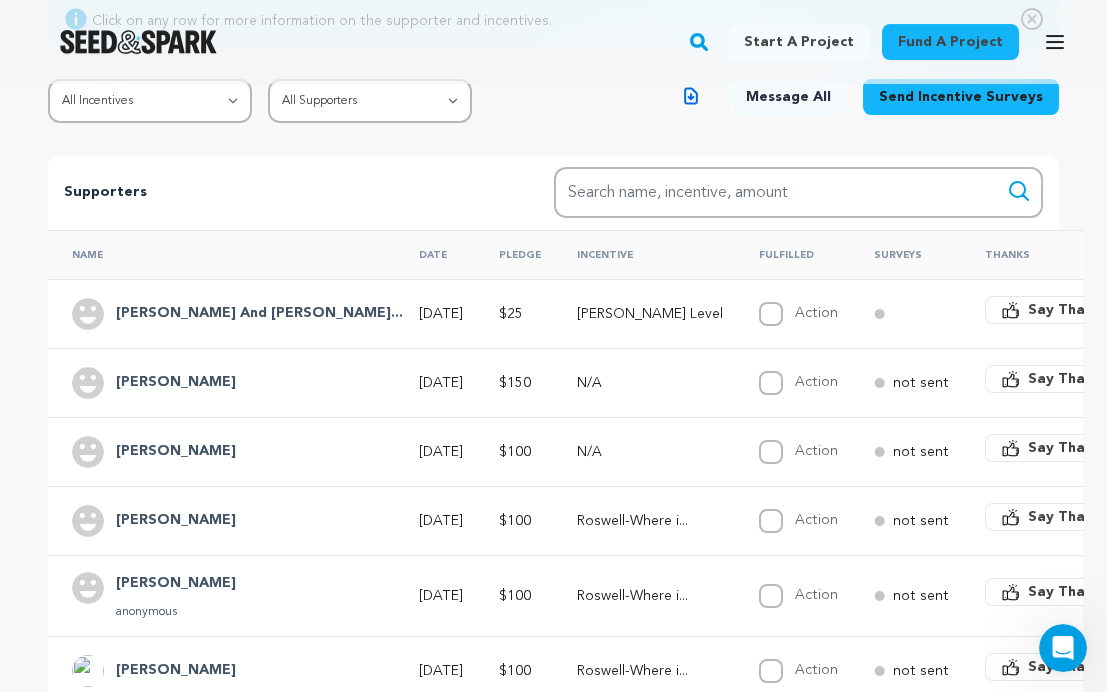 click on "[PERSON_NAME] Level" at bounding box center [650, 314] 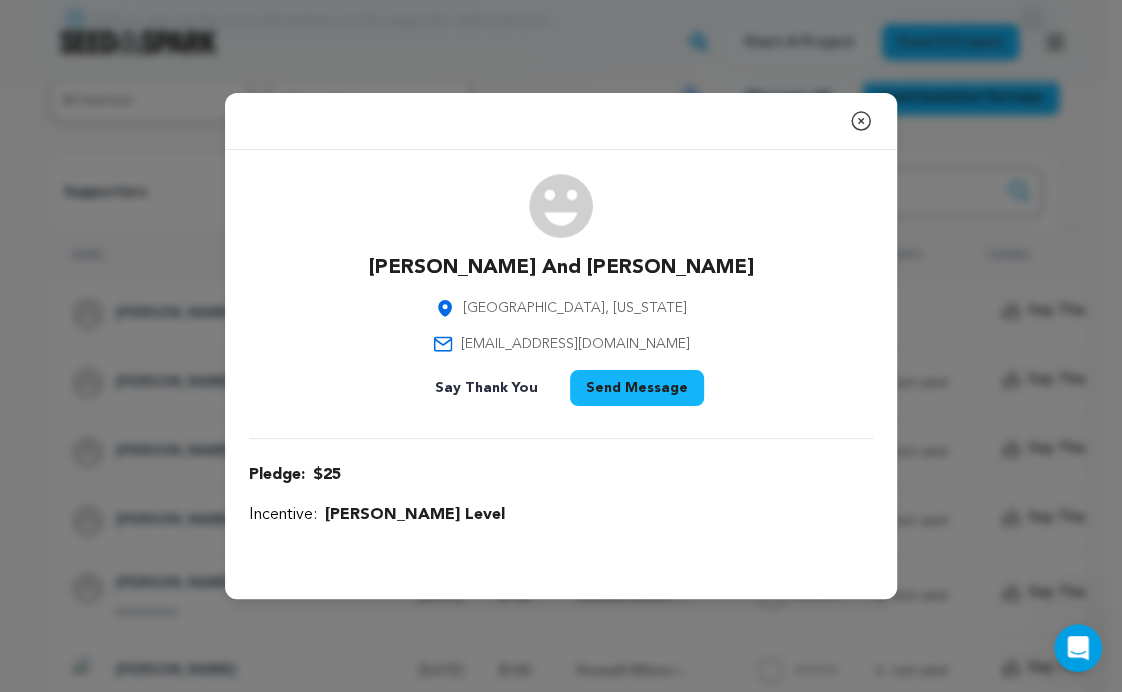 click 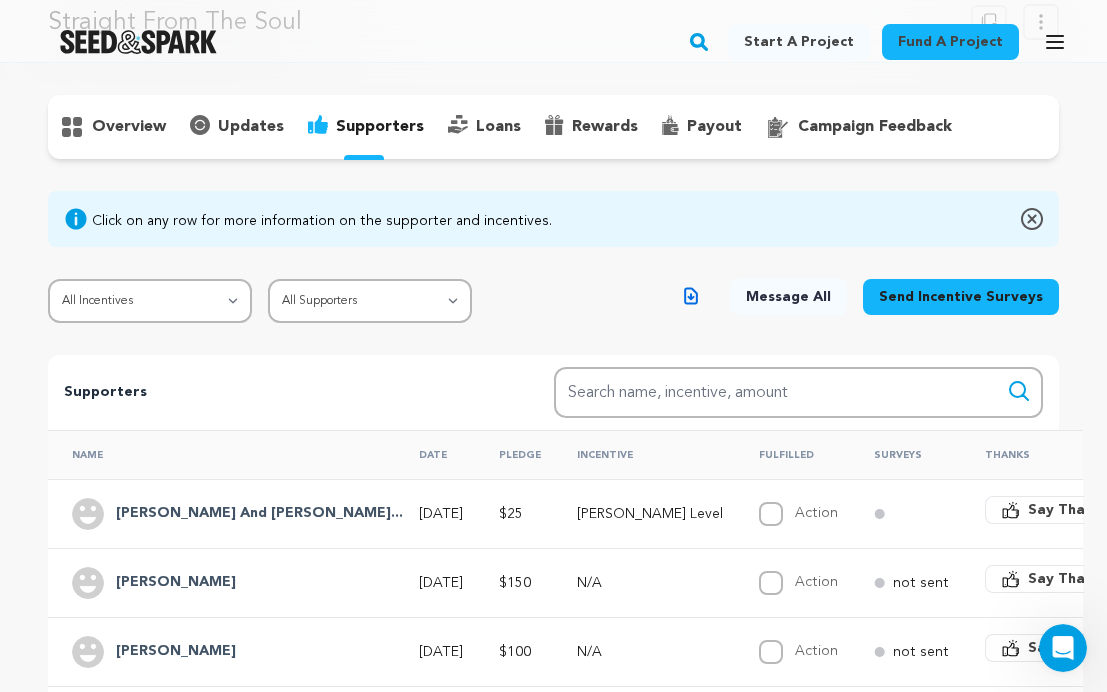 scroll, scrollTop: 0, scrollLeft: 0, axis: both 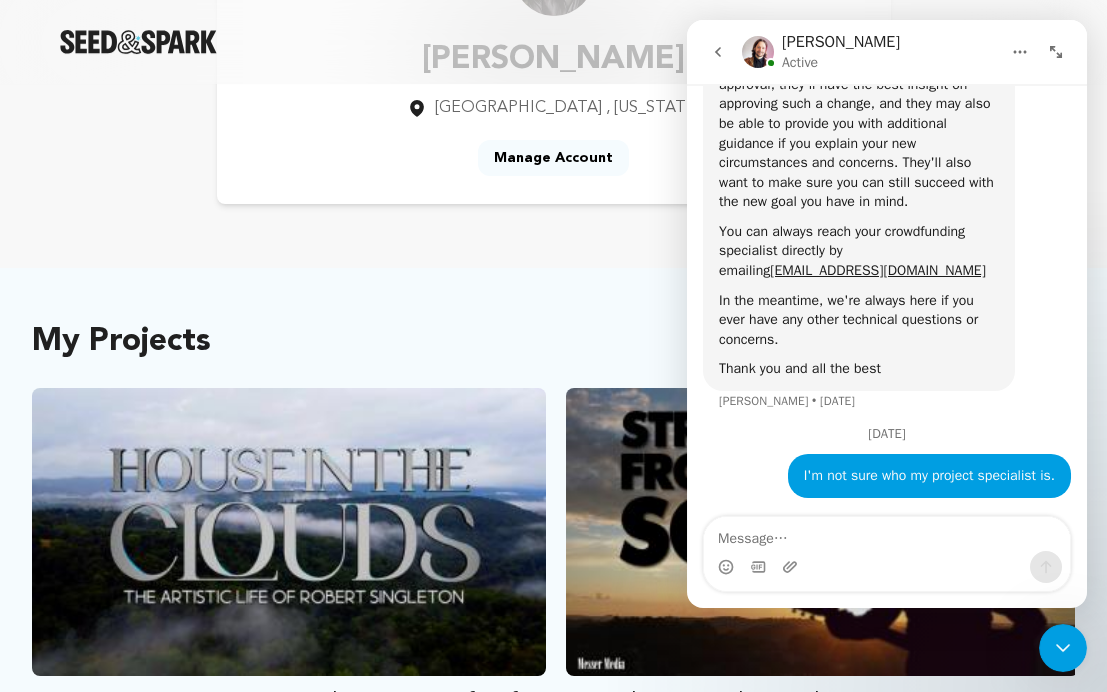 click 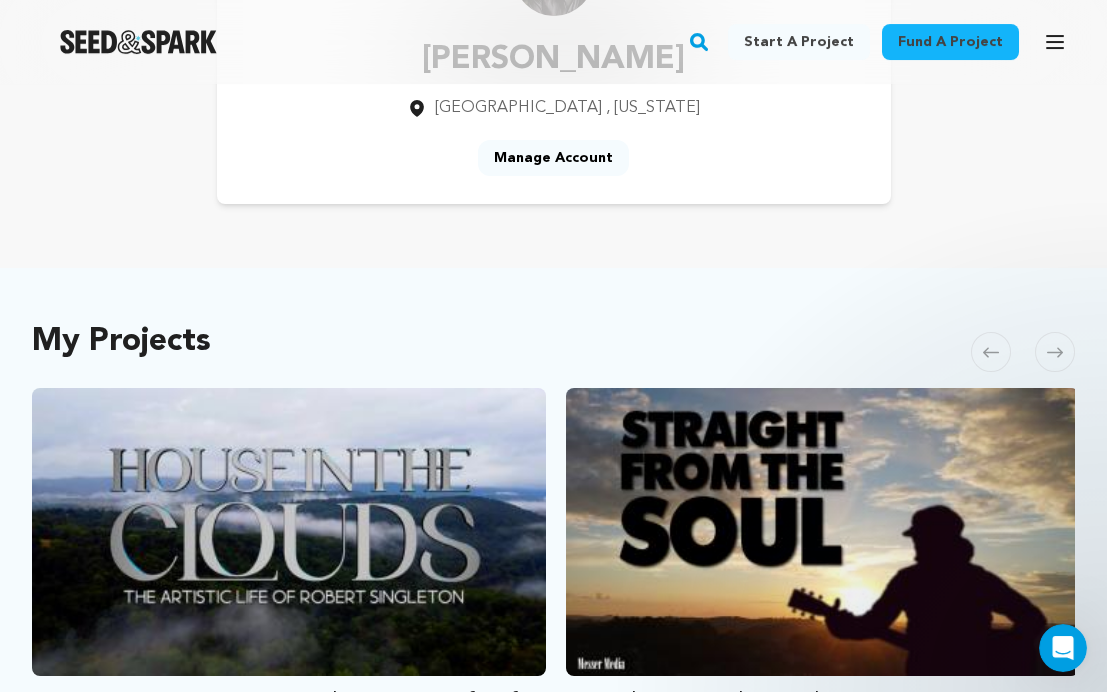 scroll, scrollTop: 0, scrollLeft: 0, axis: both 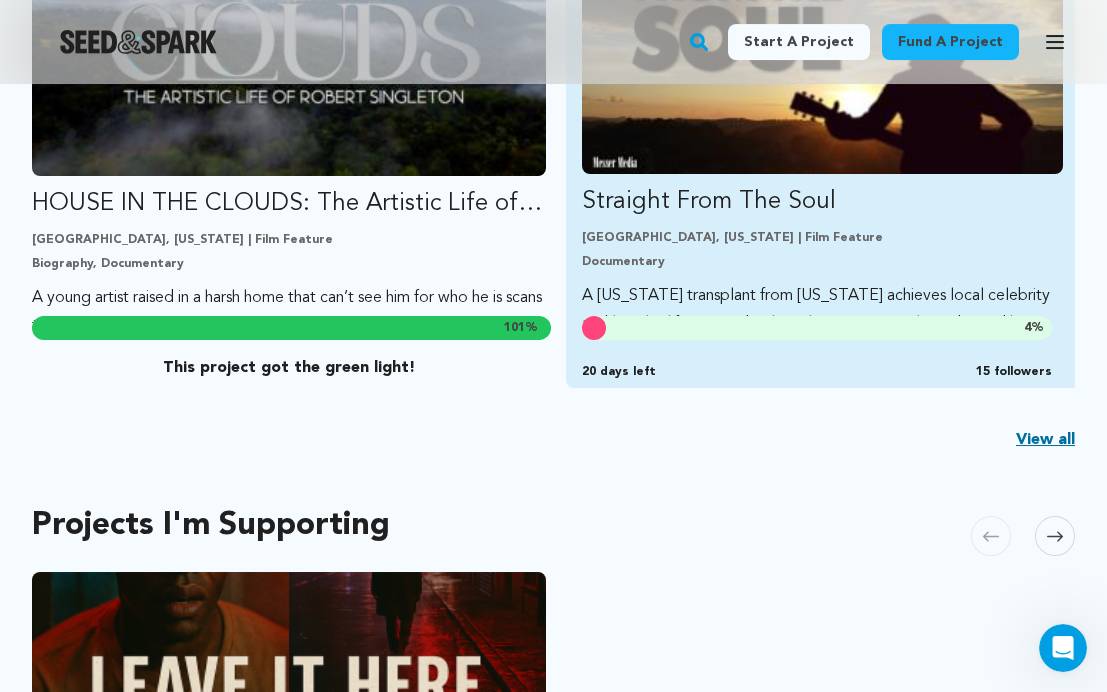click on "Charleston, West Virginia | Film Feature
Documentary" at bounding box center [823, 250] 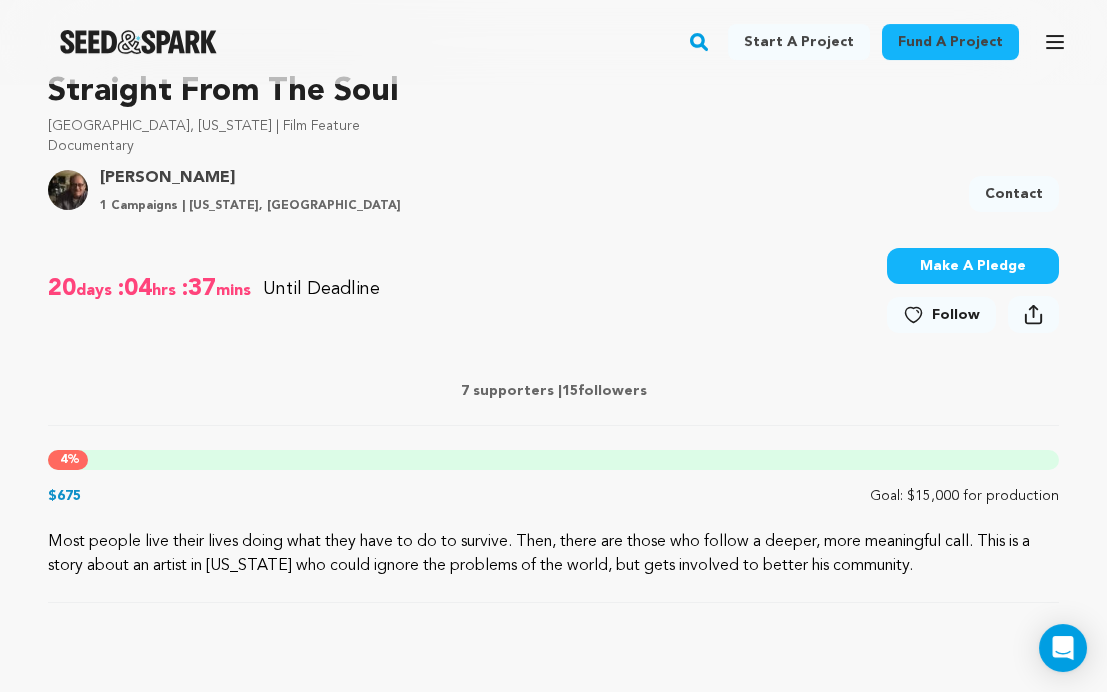 scroll, scrollTop: 700, scrollLeft: 0, axis: vertical 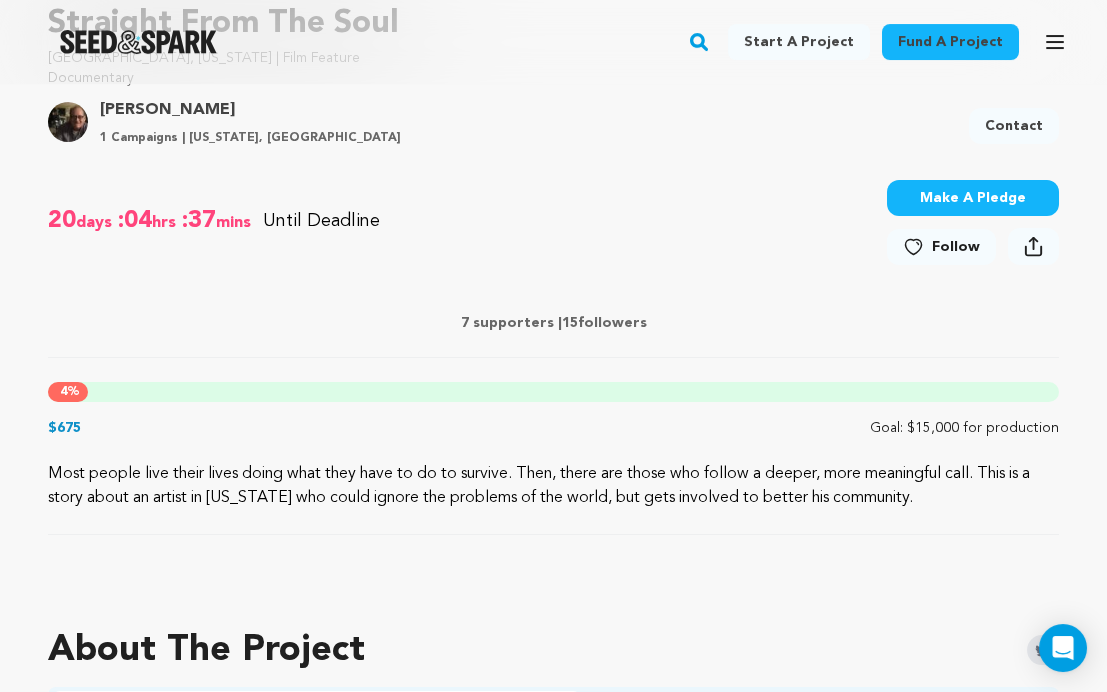 click on "Make A Pledge" at bounding box center [973, 198] 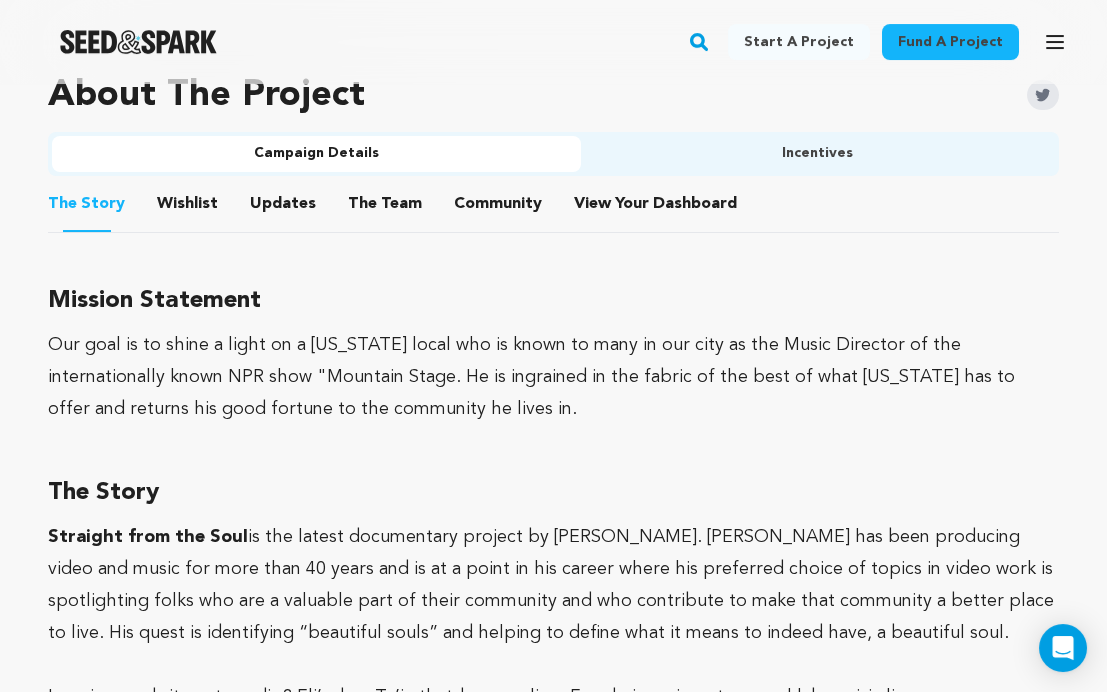 scroll, scrollTop: 1200, scrollLeft: 0, axis: vertical 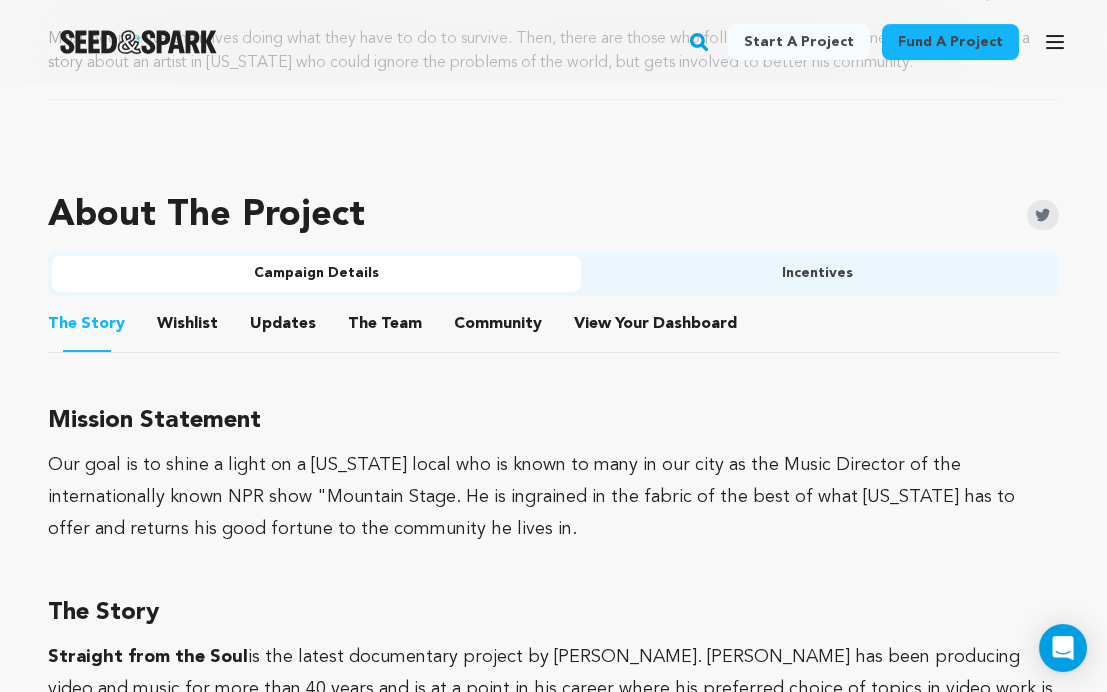 click on "Incentives" at bounding box center [818, 274] 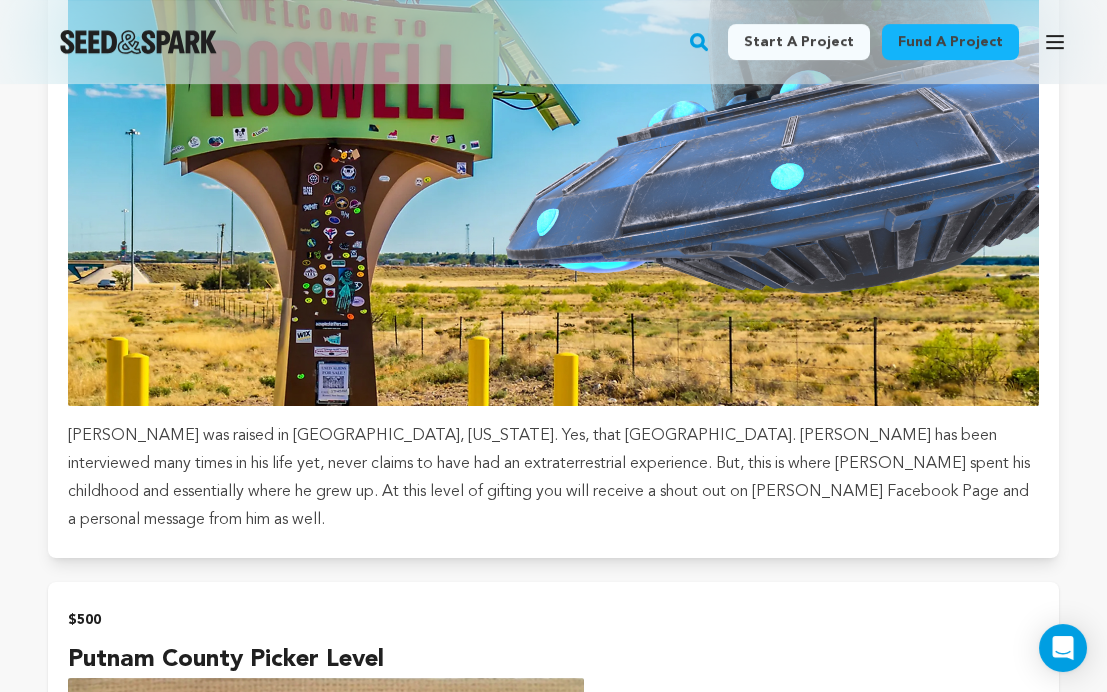 scroll, scrollTop: 3300, scrollLeft: 0, axis: vertical 